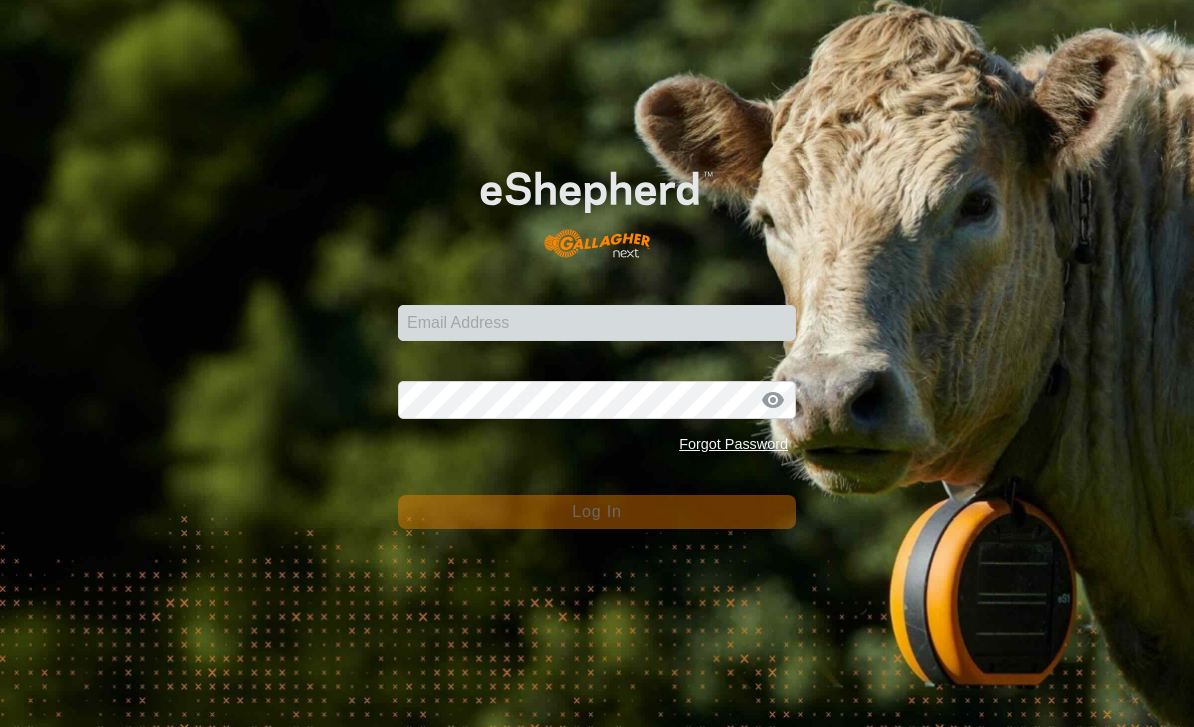 scroll, scrollTop: 0, scrollLeft: 0, axis: both 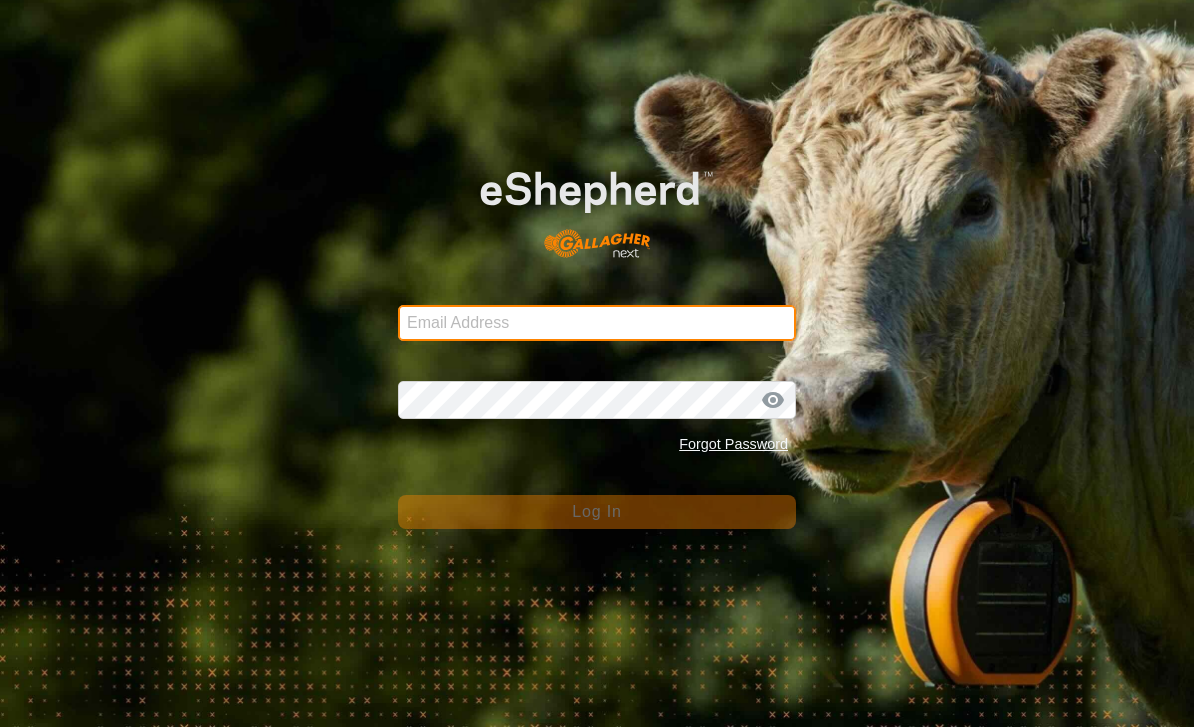 click on "Email Address" at bounding box center [597, 323] 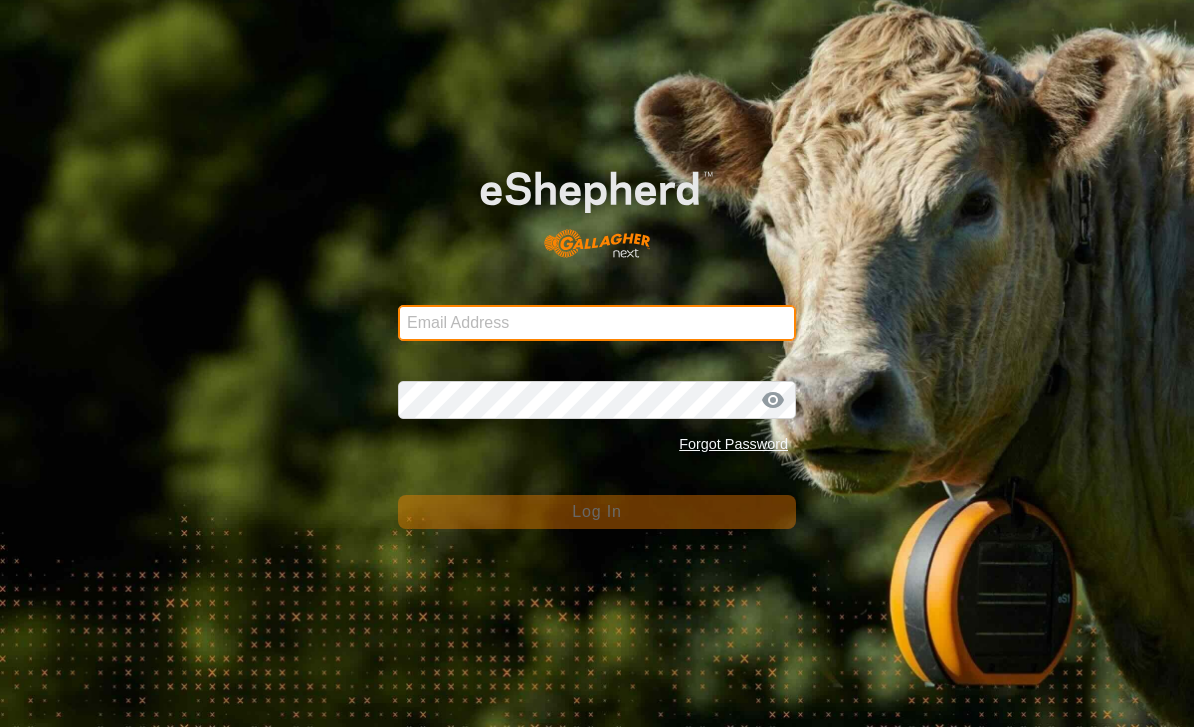 type on "[EMAIL_ADDRESS][DOMAIN_NAME]" 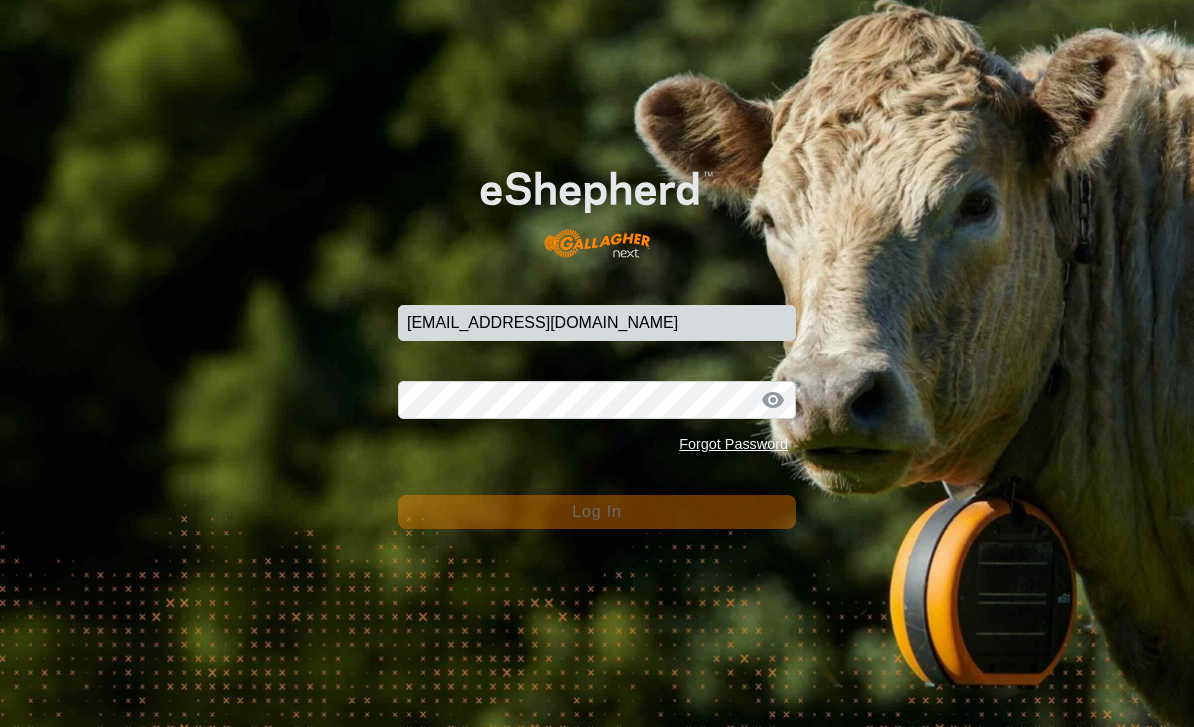 click on "Log In" 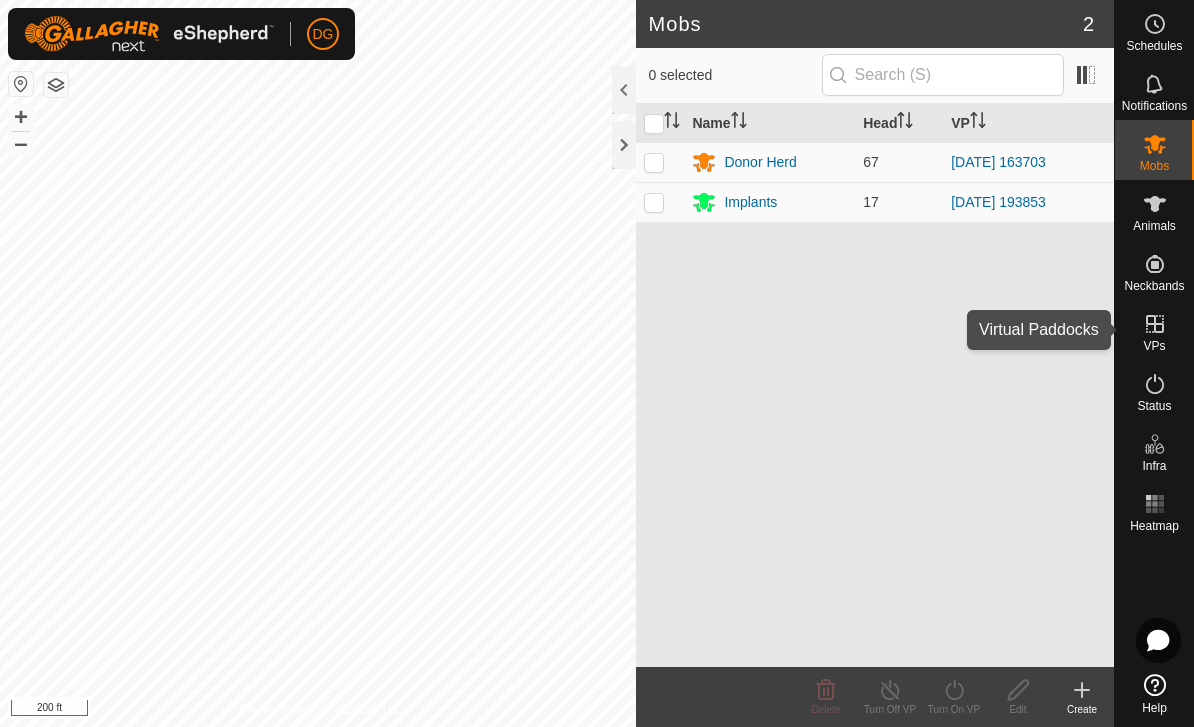 click 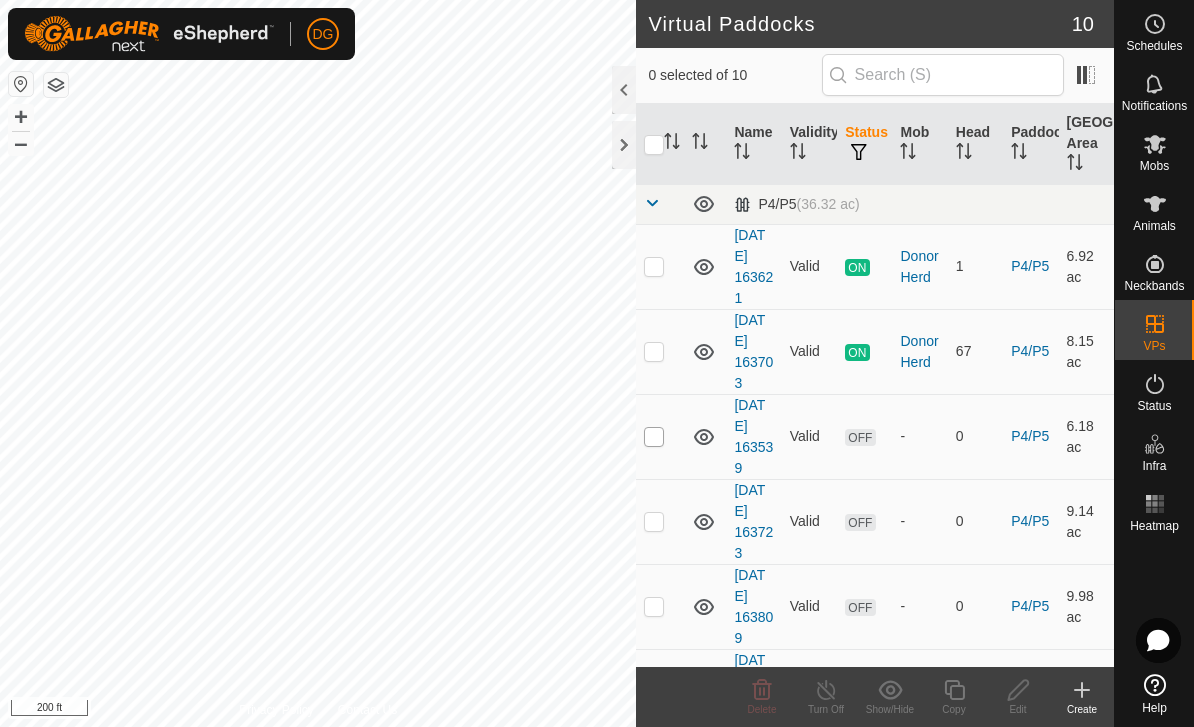 click at bounding box center (654, 437) 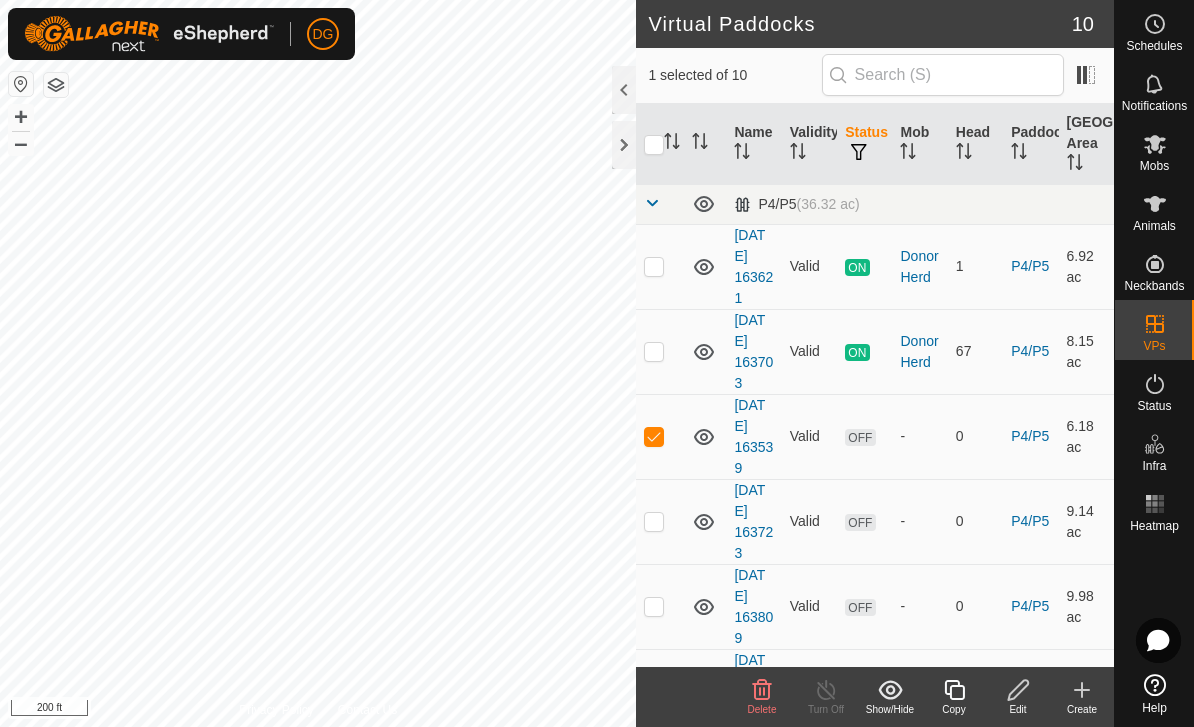 click 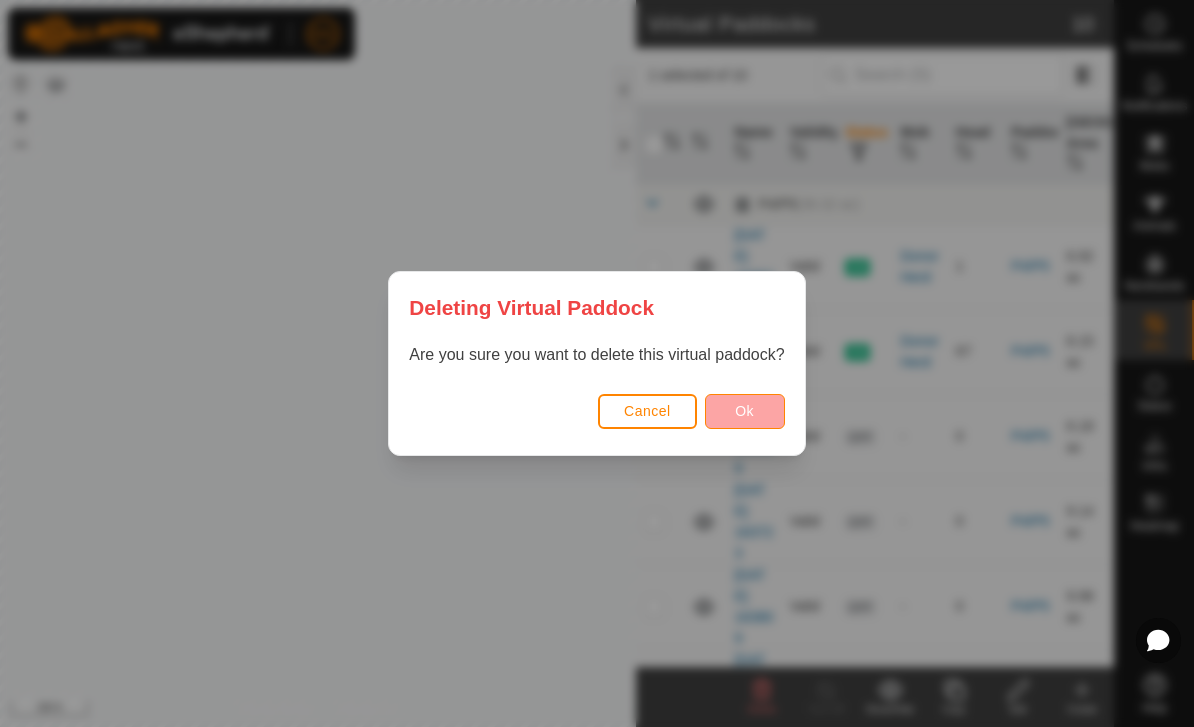 click on "Ok" at bounding box center (744, 411) 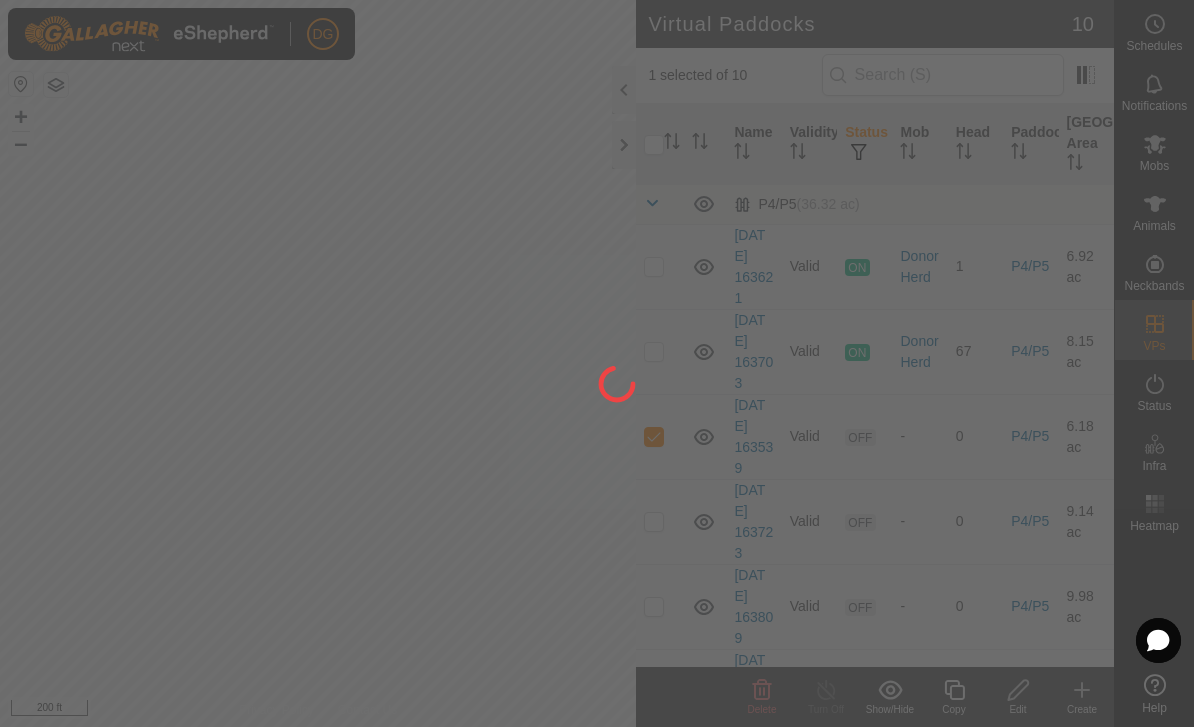 checkbox on "false" 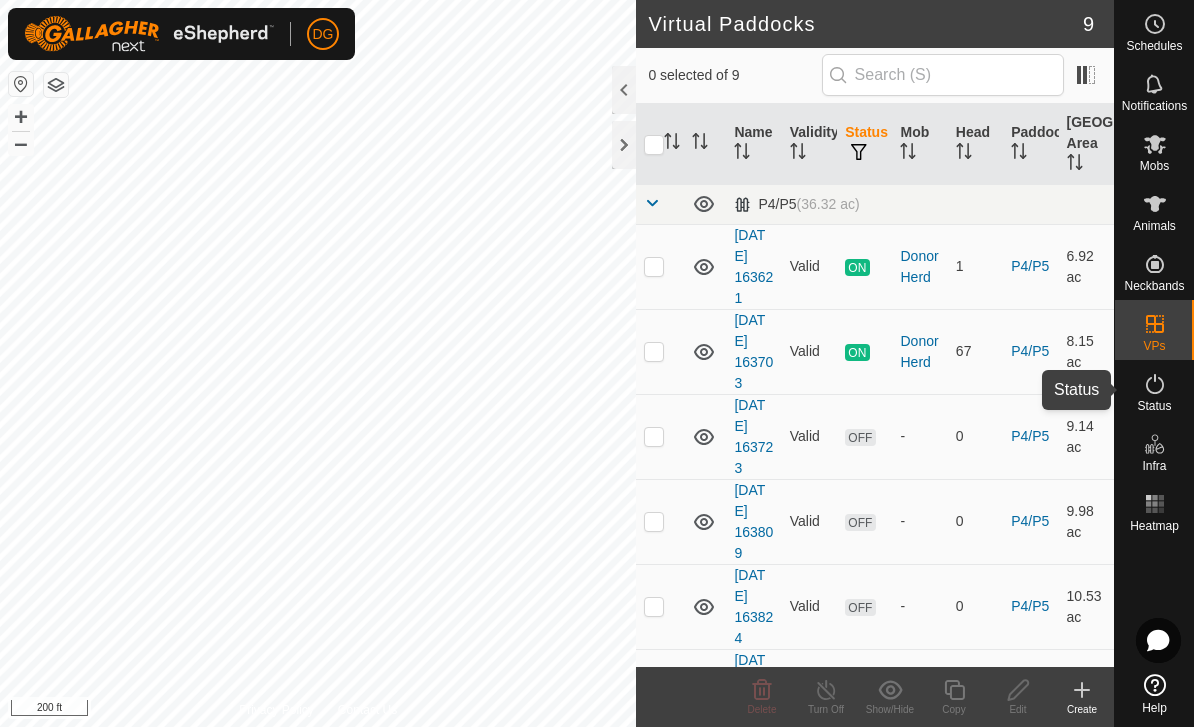 click on "Status" at bounding box center [1154, 406] 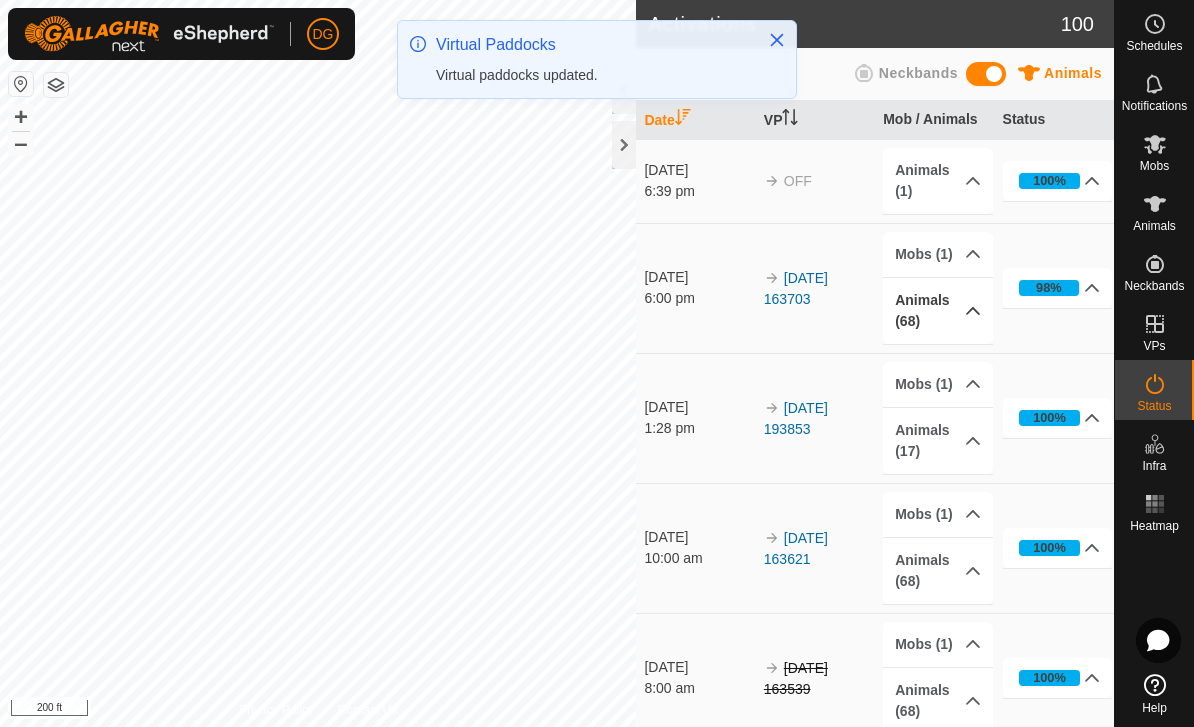 click on "Animals (68)" at bounding box center (938, 311) 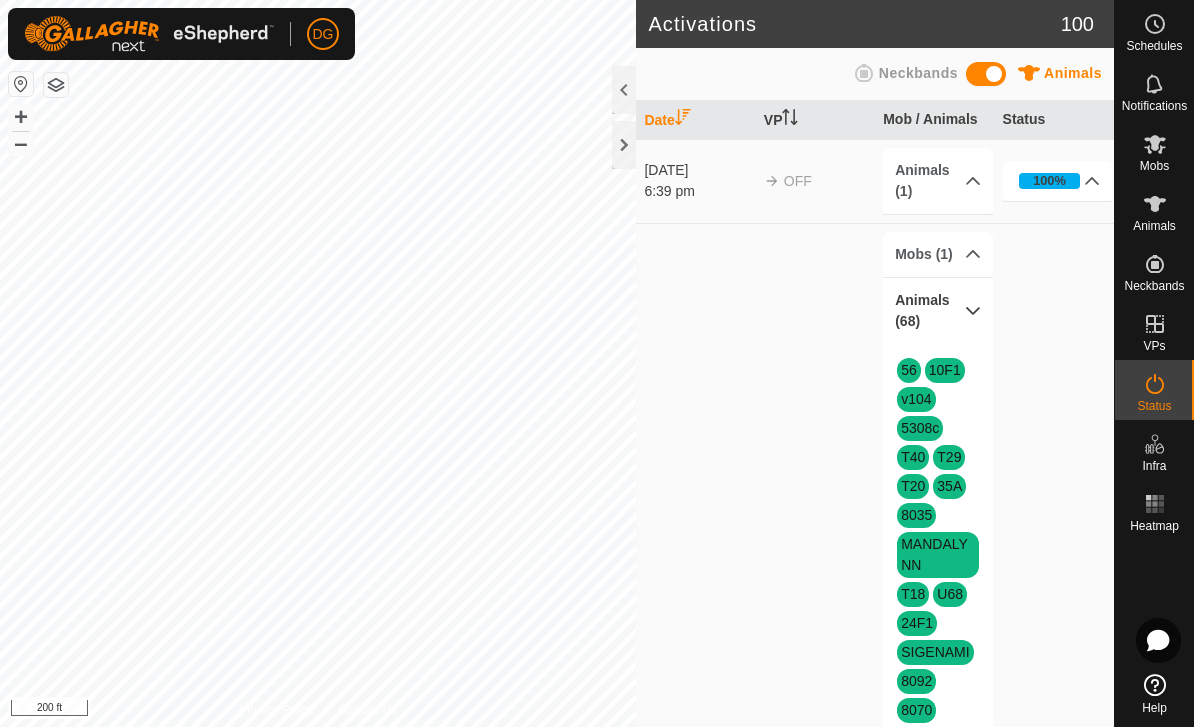 scroll, scrollTop: 0, scrollLeft: 0, axis: both 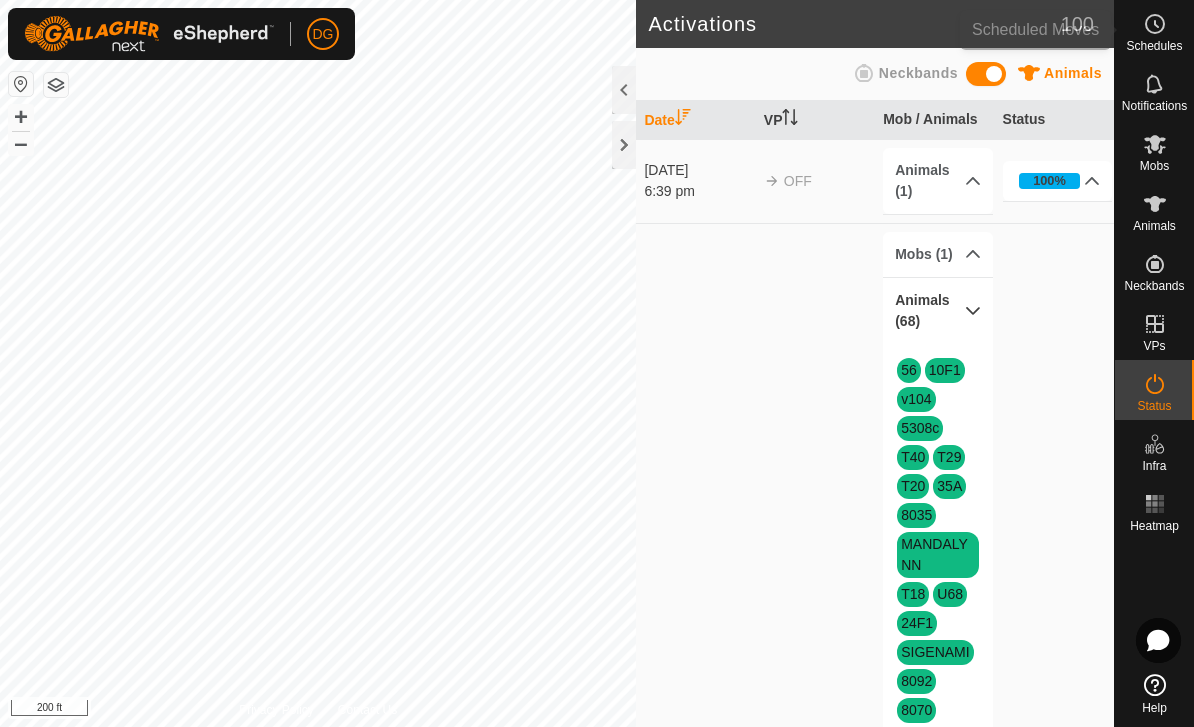 click 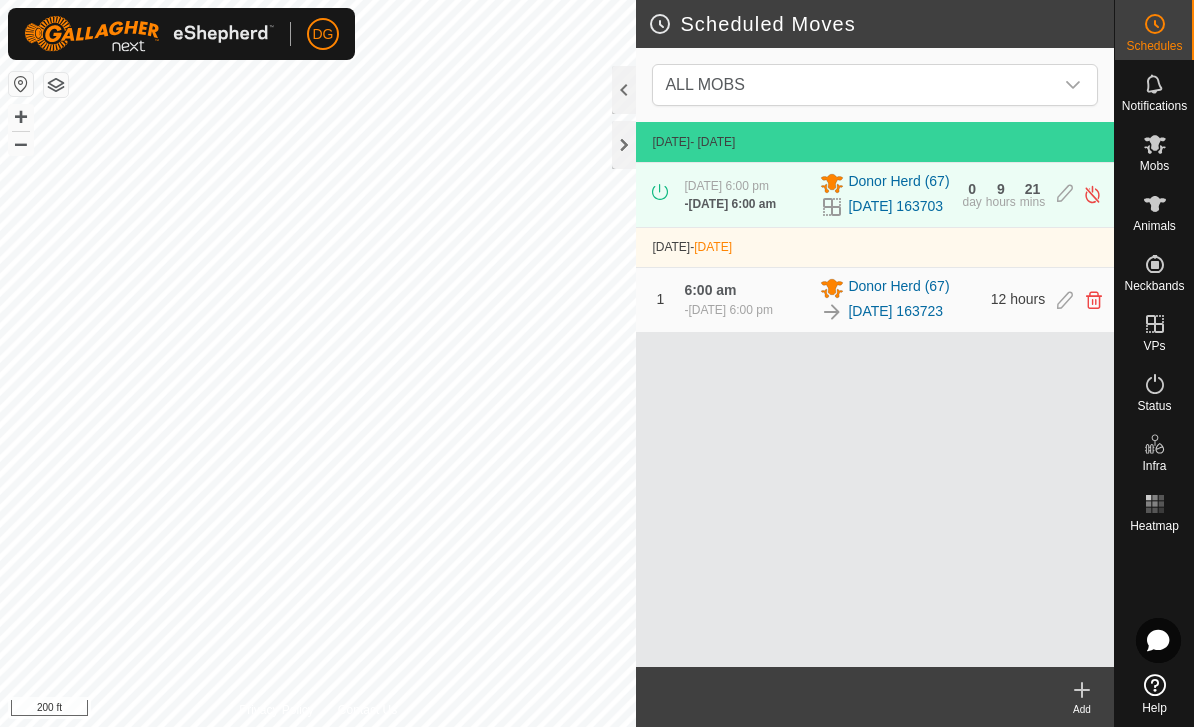 click 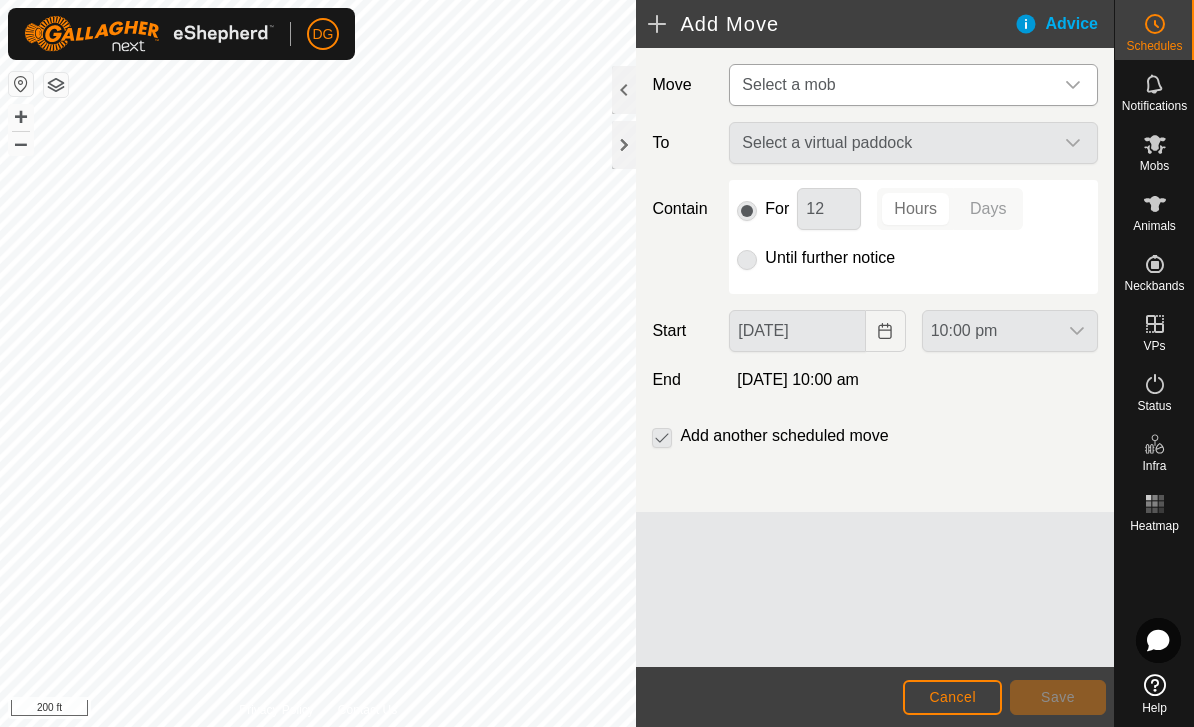 click on "Select a mob" at bounding box center [893, 85] 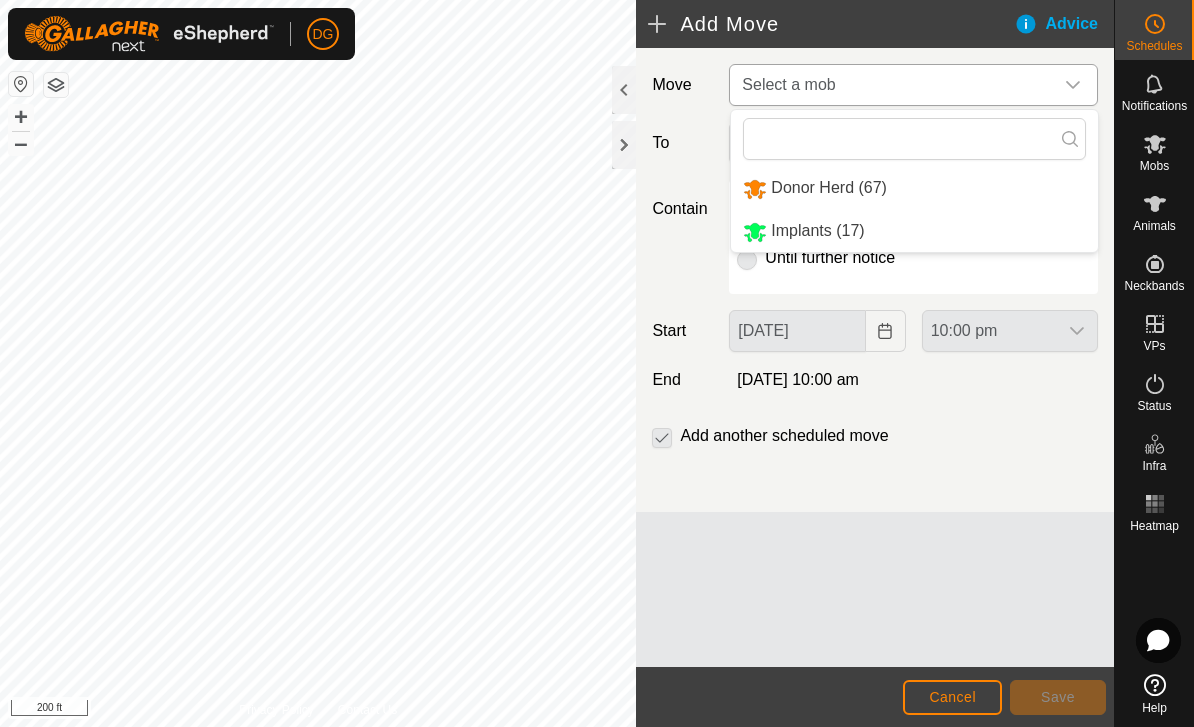 click on "Donor Herd (67)" at bounding box center (829, 187) 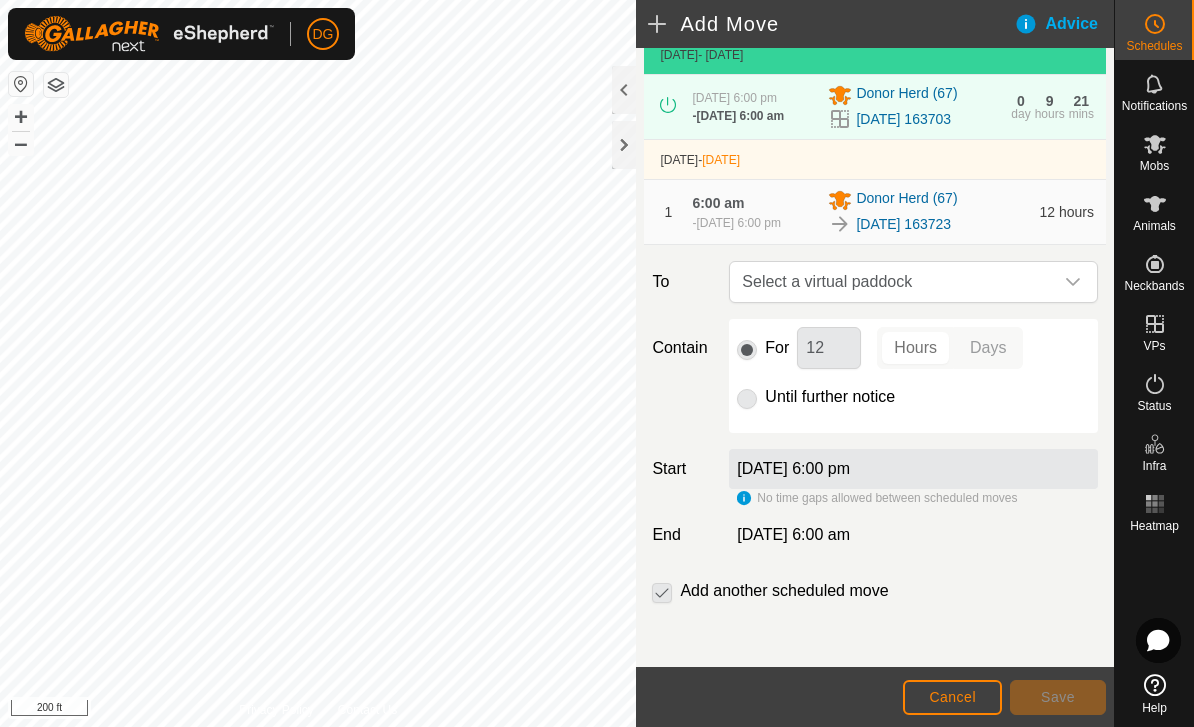 scroll, scrollTop: 123, scrollLeft: 0, axis: vertical 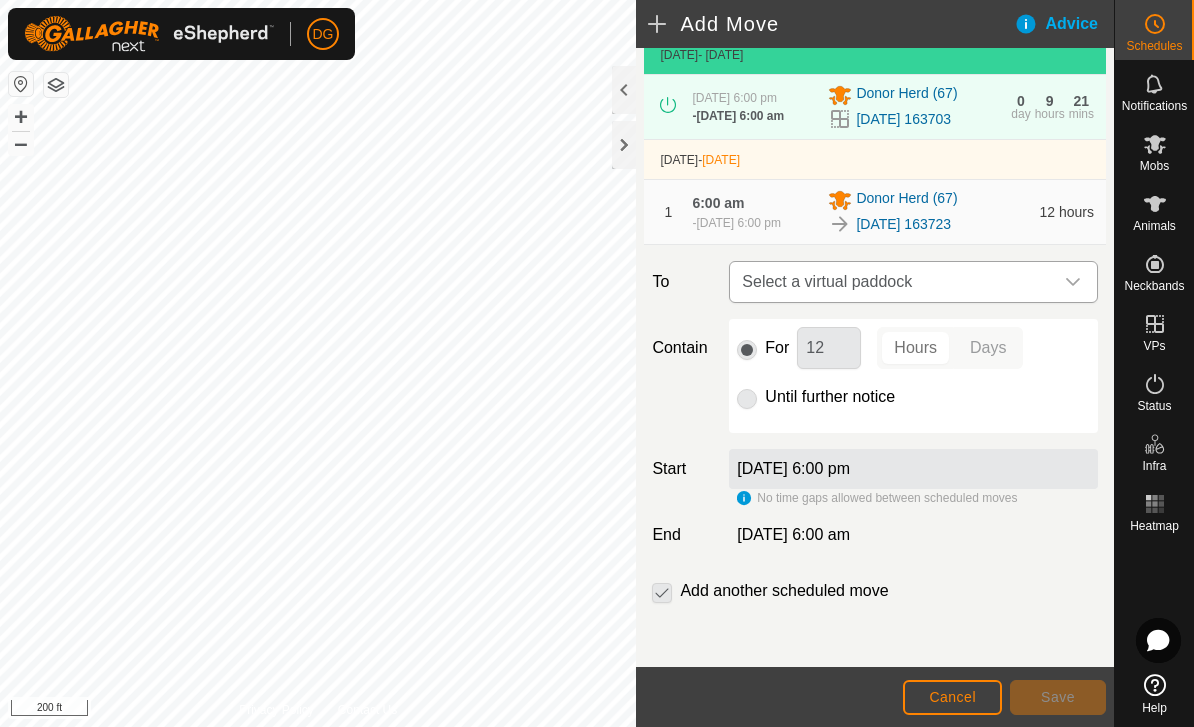 click on "Select a virtual paddock" at bounding box center [893, 282] 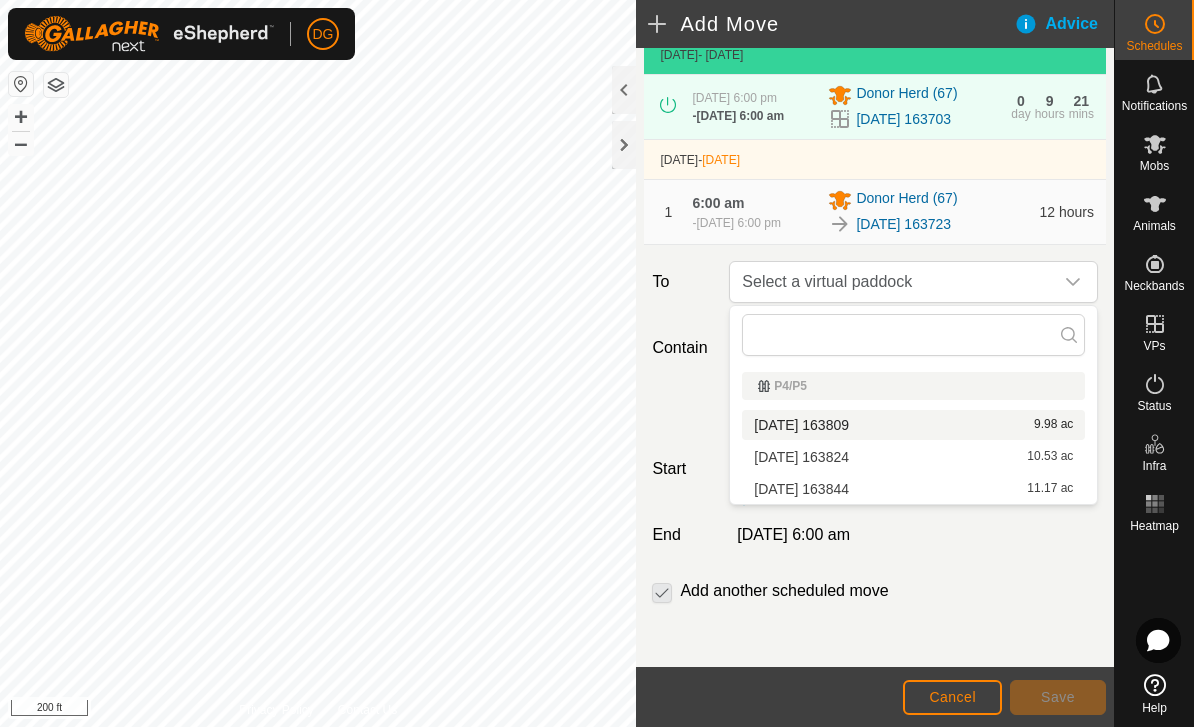 click on "[DATE] 163809" at bounding box center [801, 425] 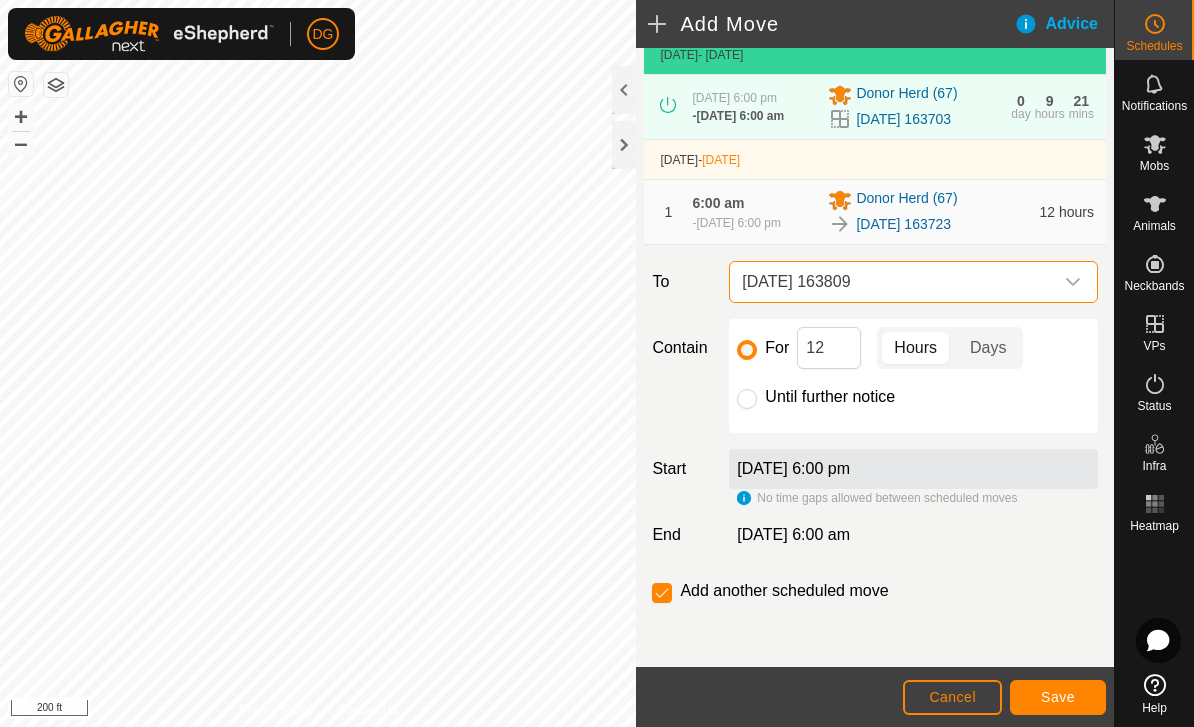 click on "Save" 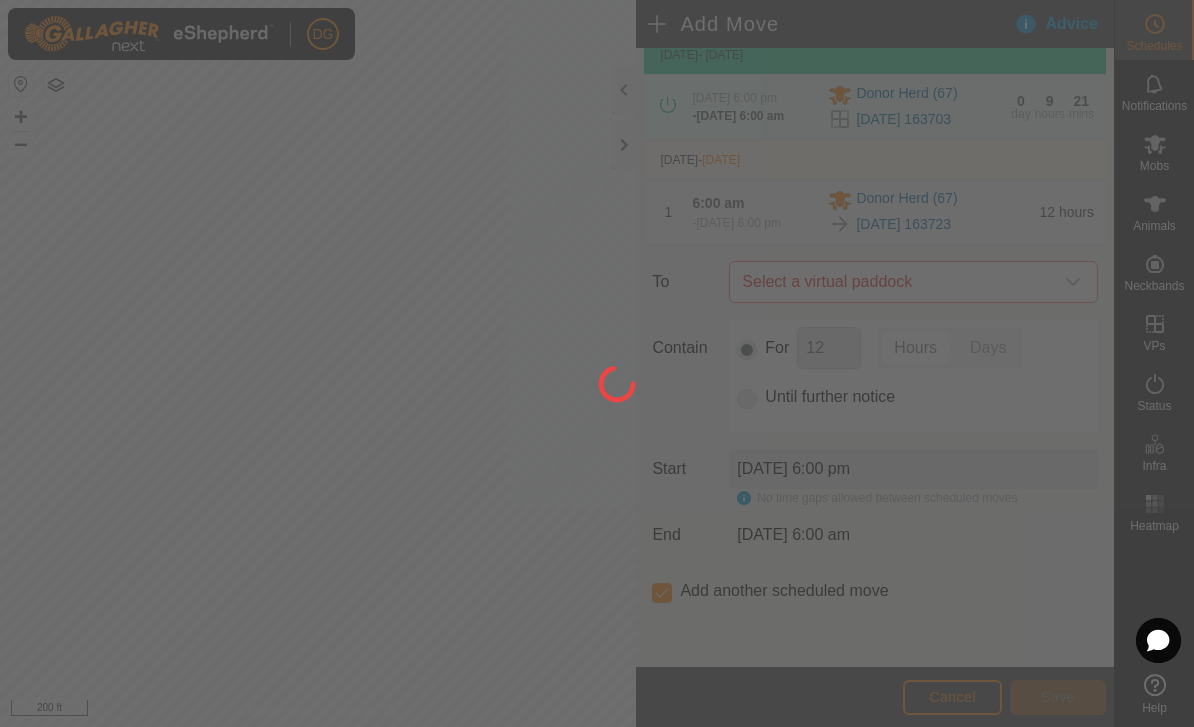 scroll, scrollTop: 122, scrollLeft: 0, axis: vertical 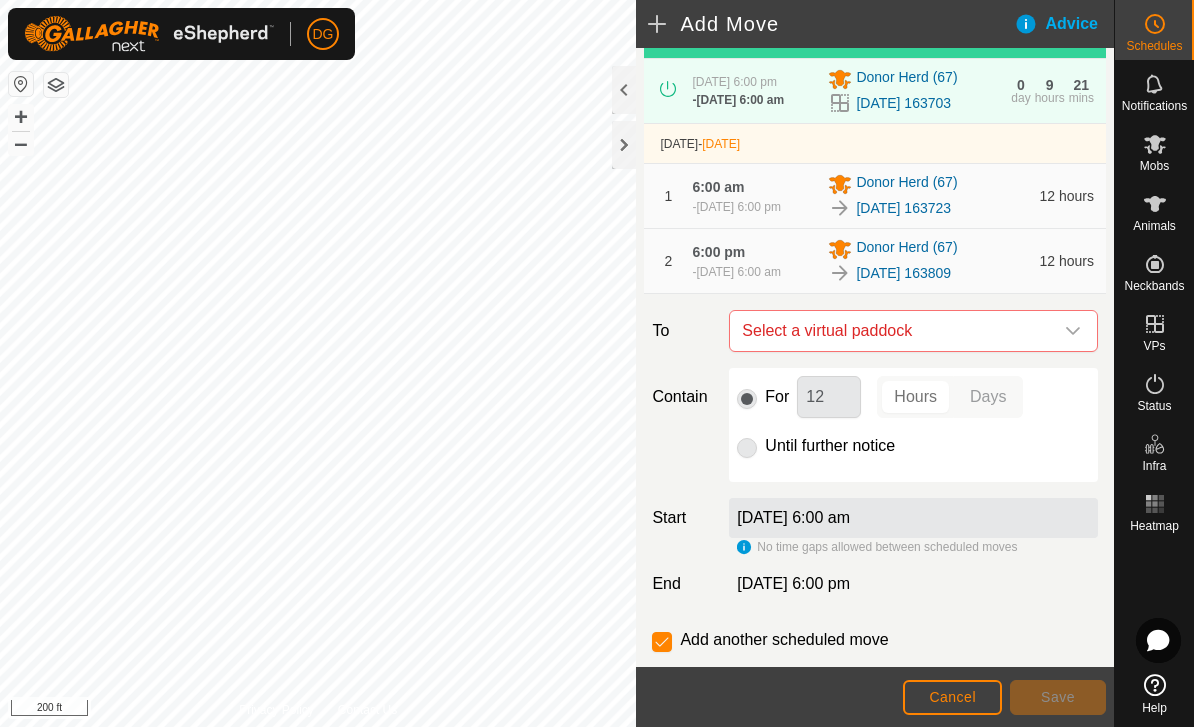 click on "Cancel" 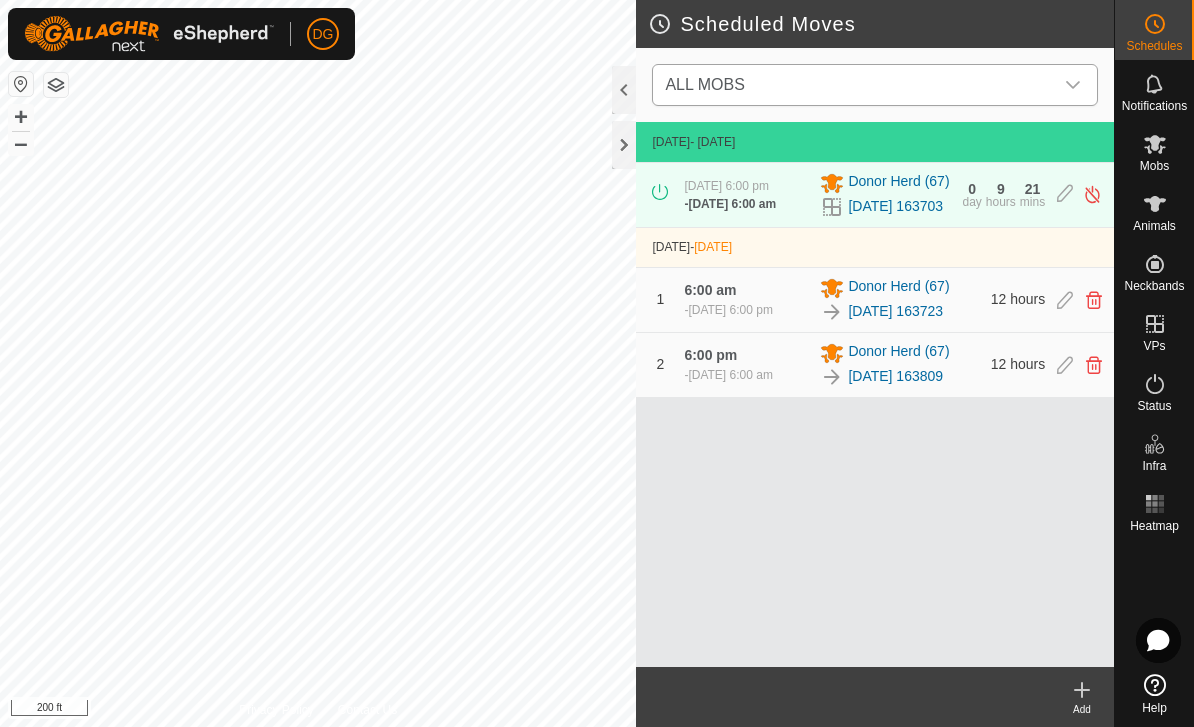 click on "ALL MOBS" at bounding box center (855, 85) 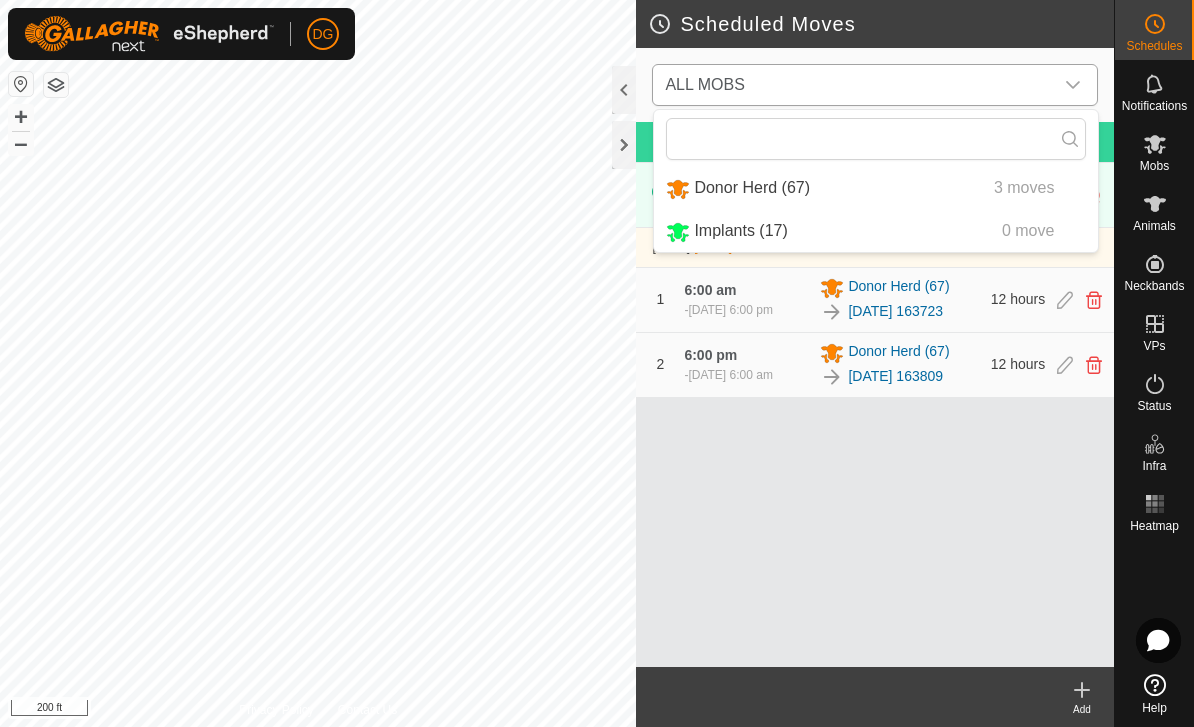 click on "Implants (17) 0 move" at bounding box center [876, 231] 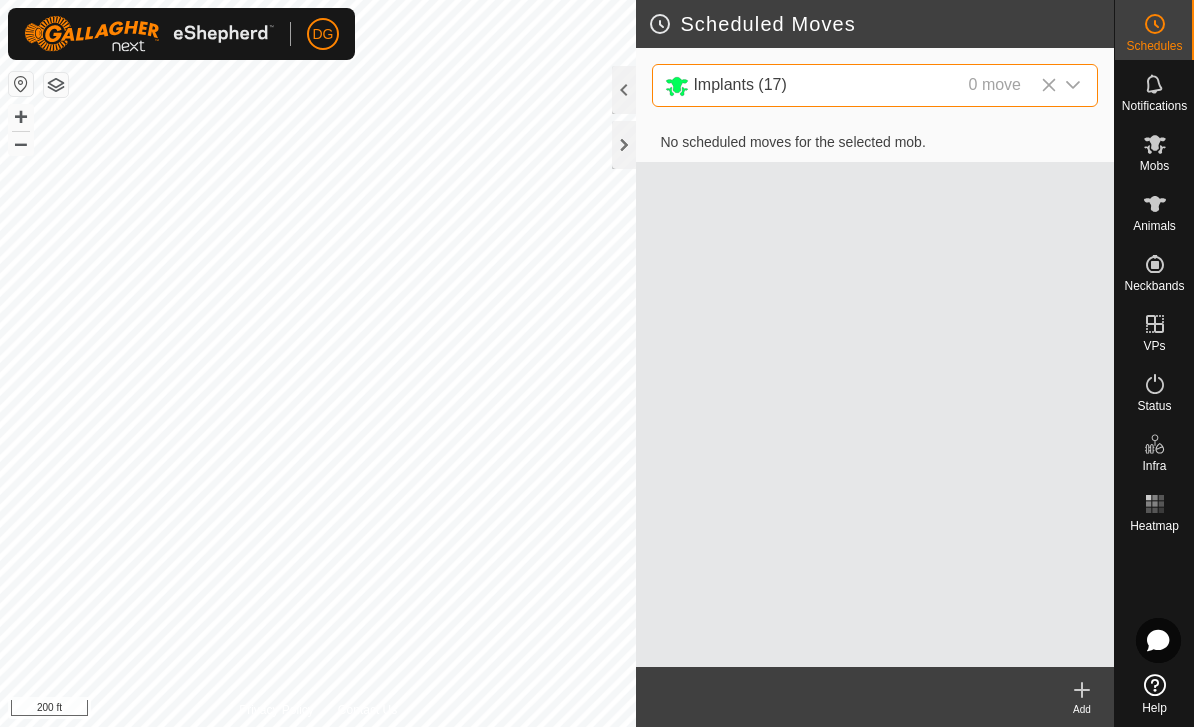 click 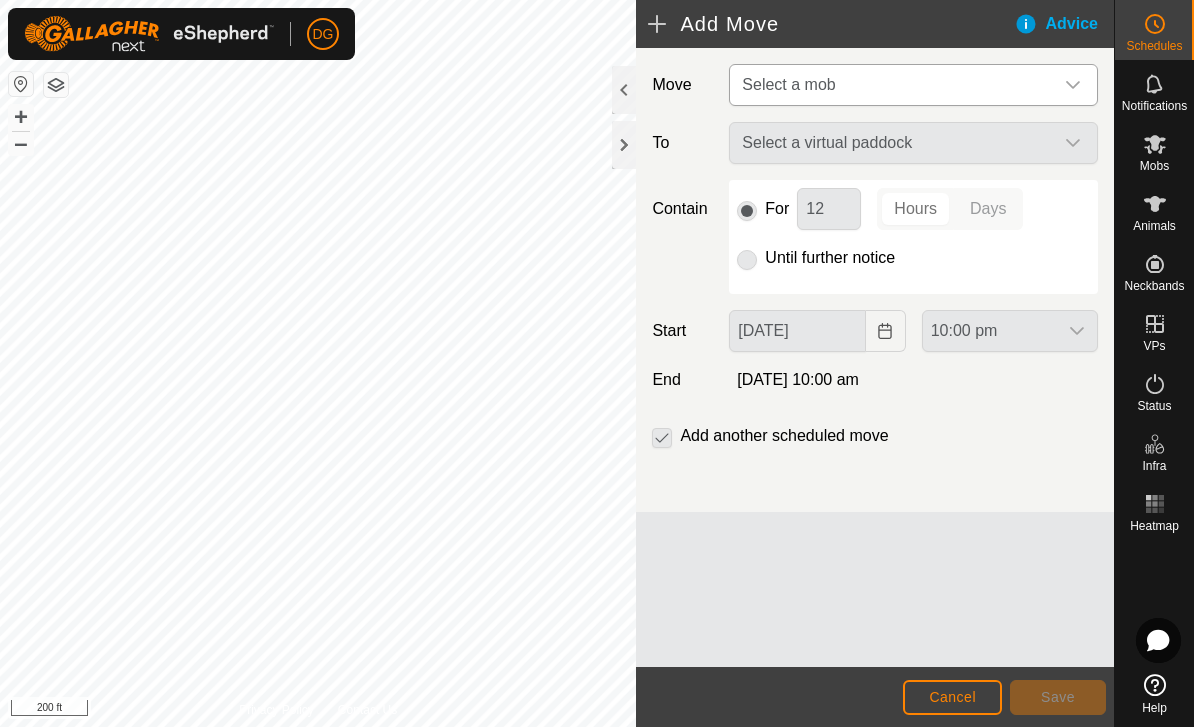 click on "Select a mob" at bounding box center [893, 85] 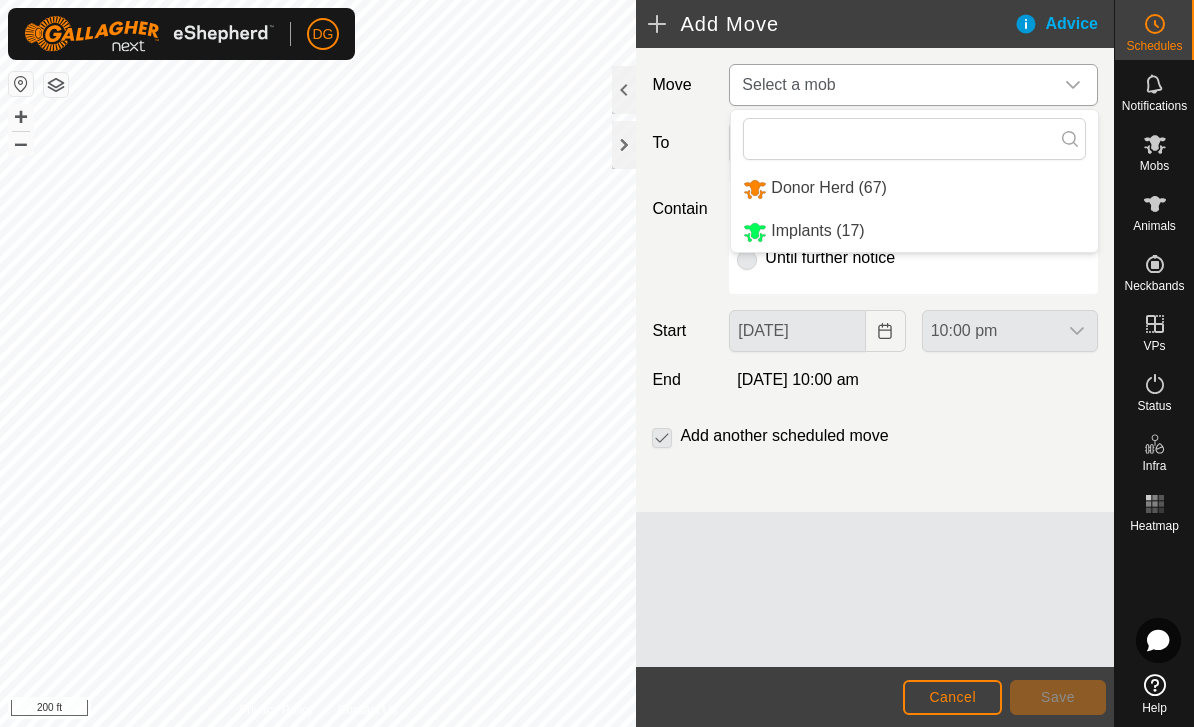 click on "Implants (17)" at bounding box center [817, 230] 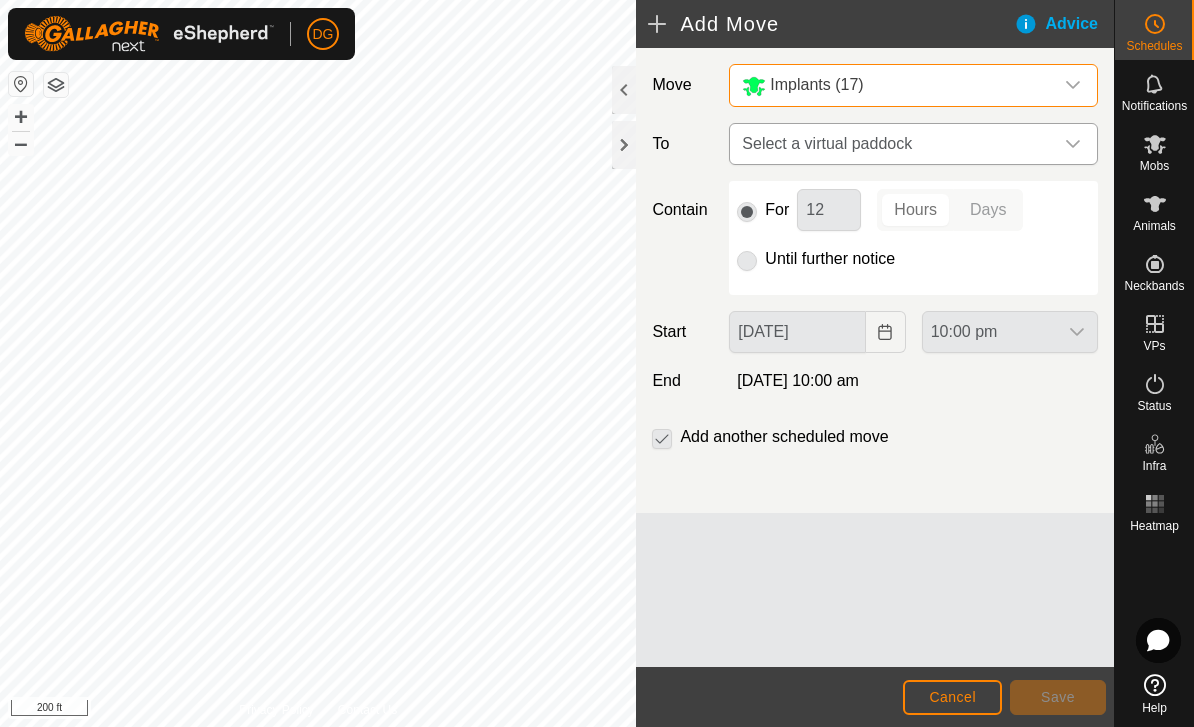 click on "Select a virtual paddock" at bounding box center (893, 144) 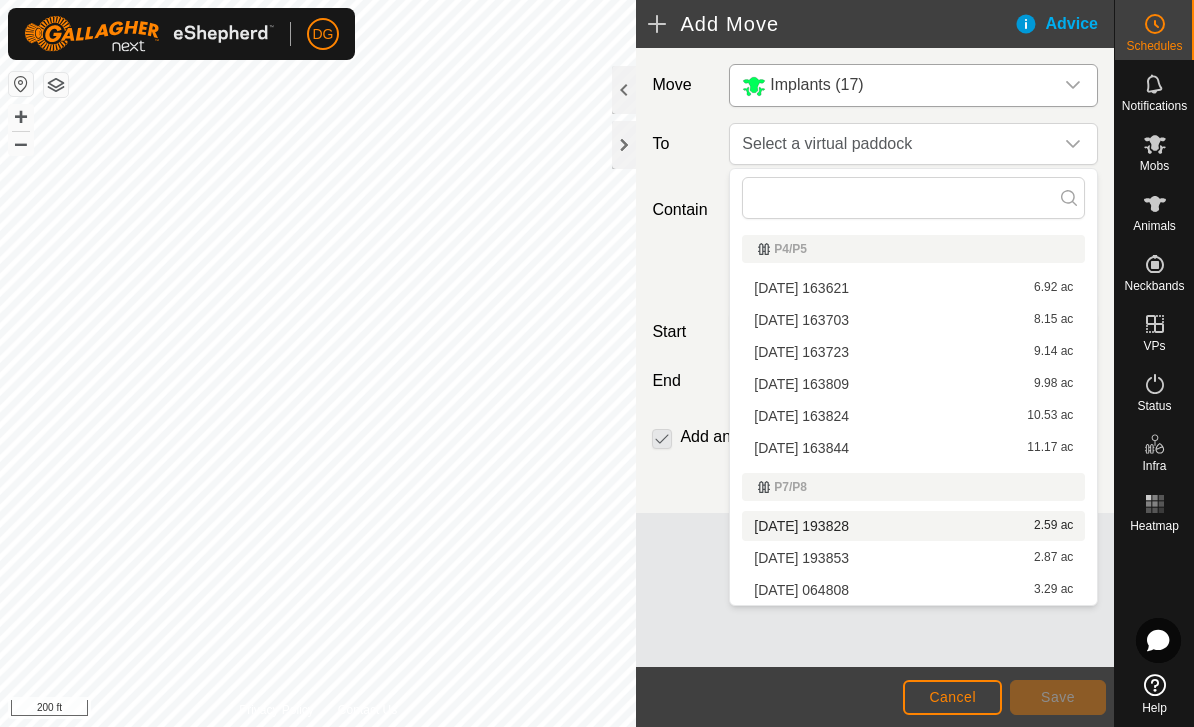 click on "[DATE] 193828" at bounding box center (801, 526) 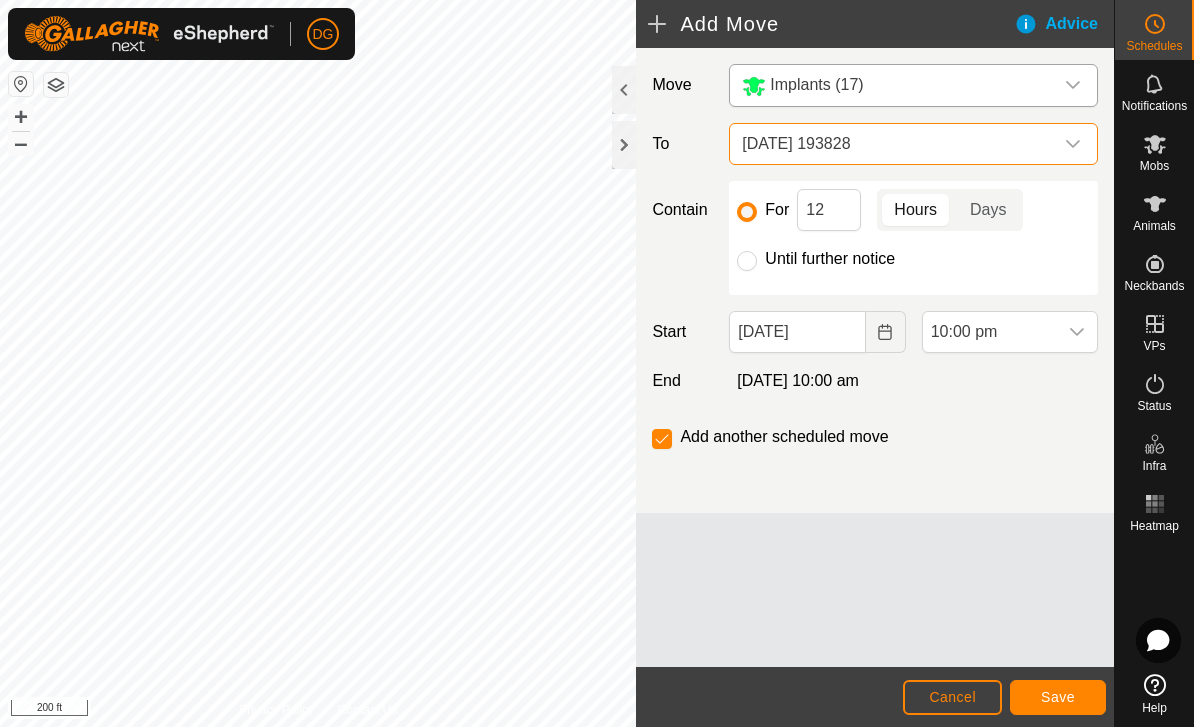 click on "[DATE] 193828" at bounding box center (893, 144) 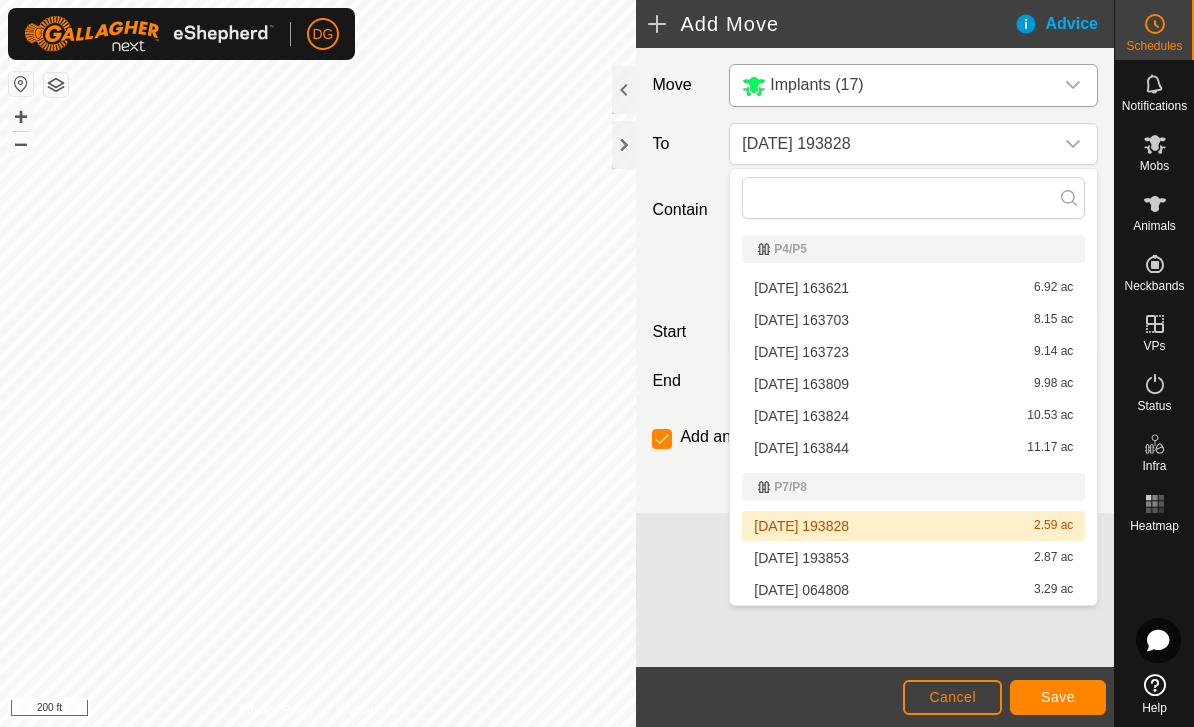 click on "[DATE] 193853" at bounding box center [801, 558] 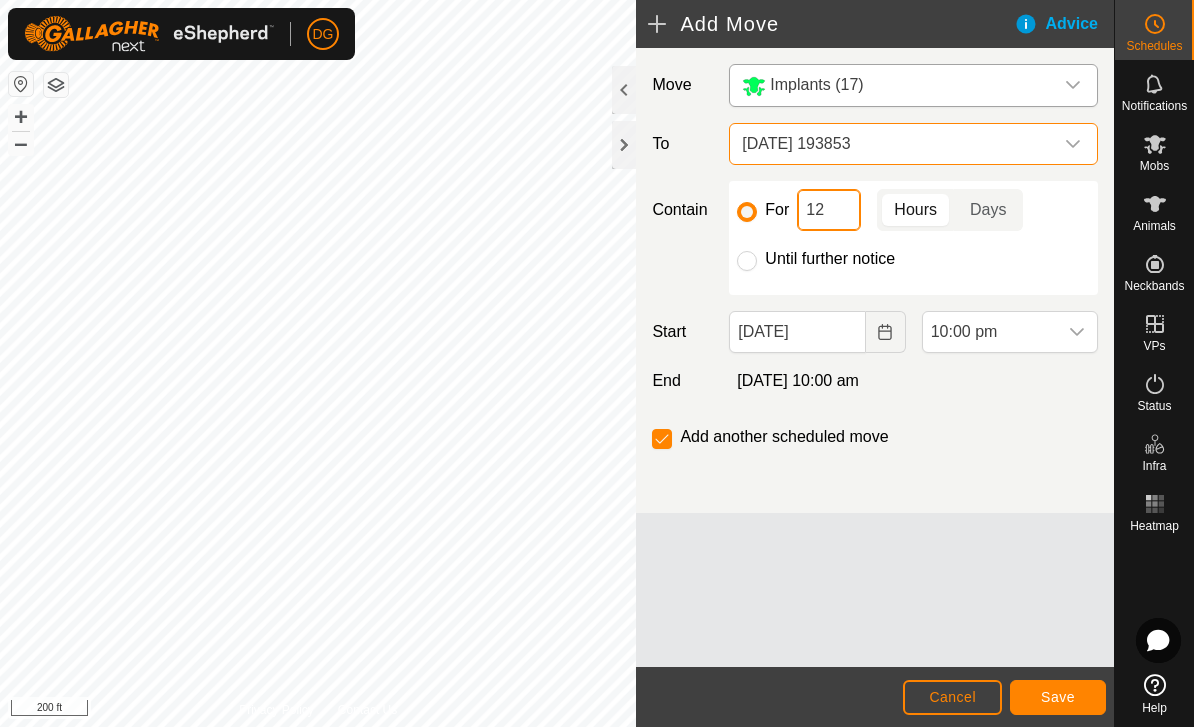 click on "12" 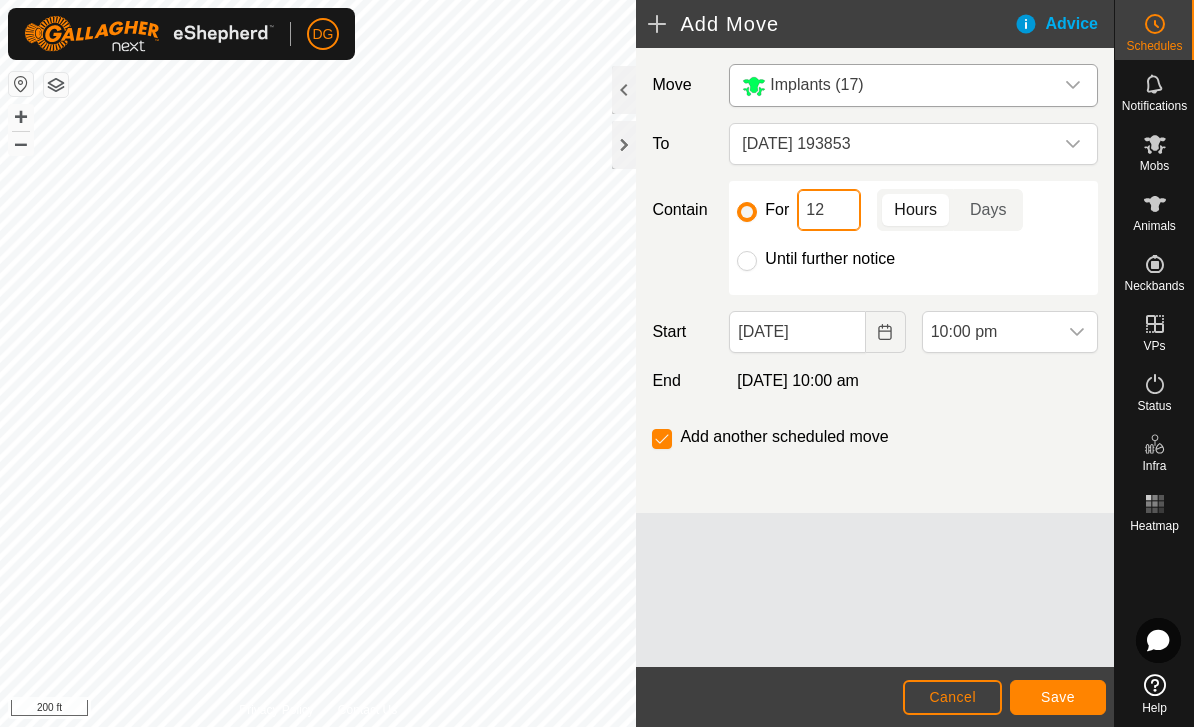 type on "1" 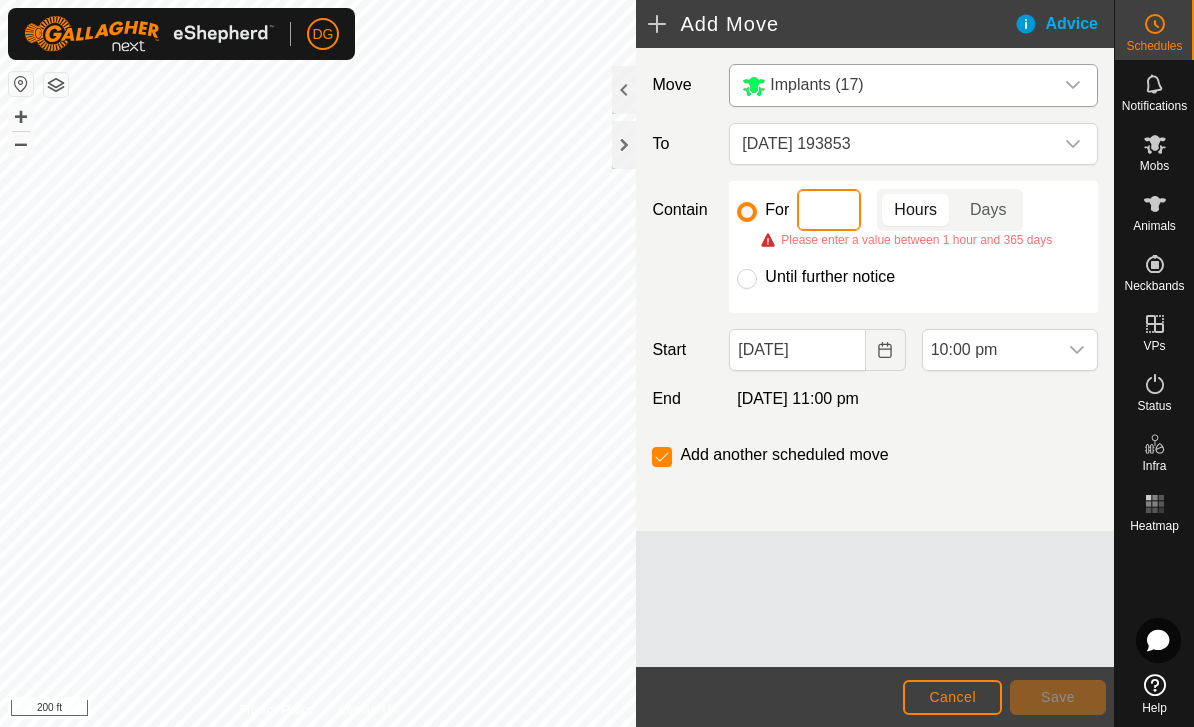type on "8" 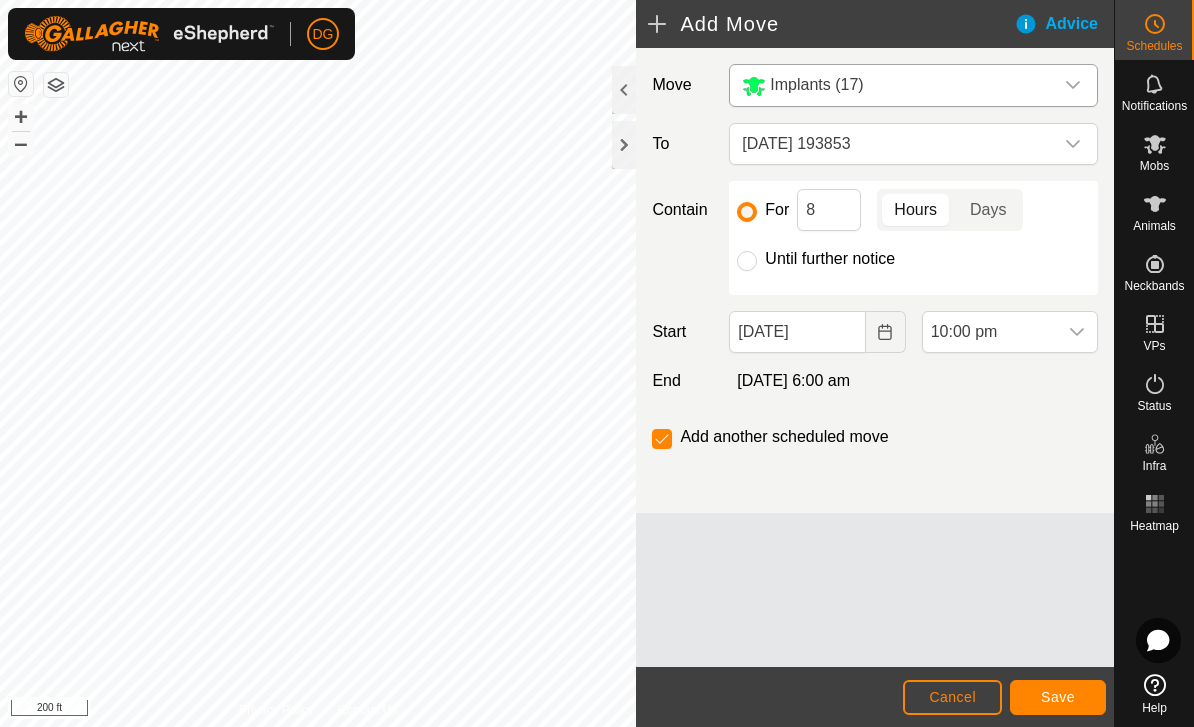 click on "Save" 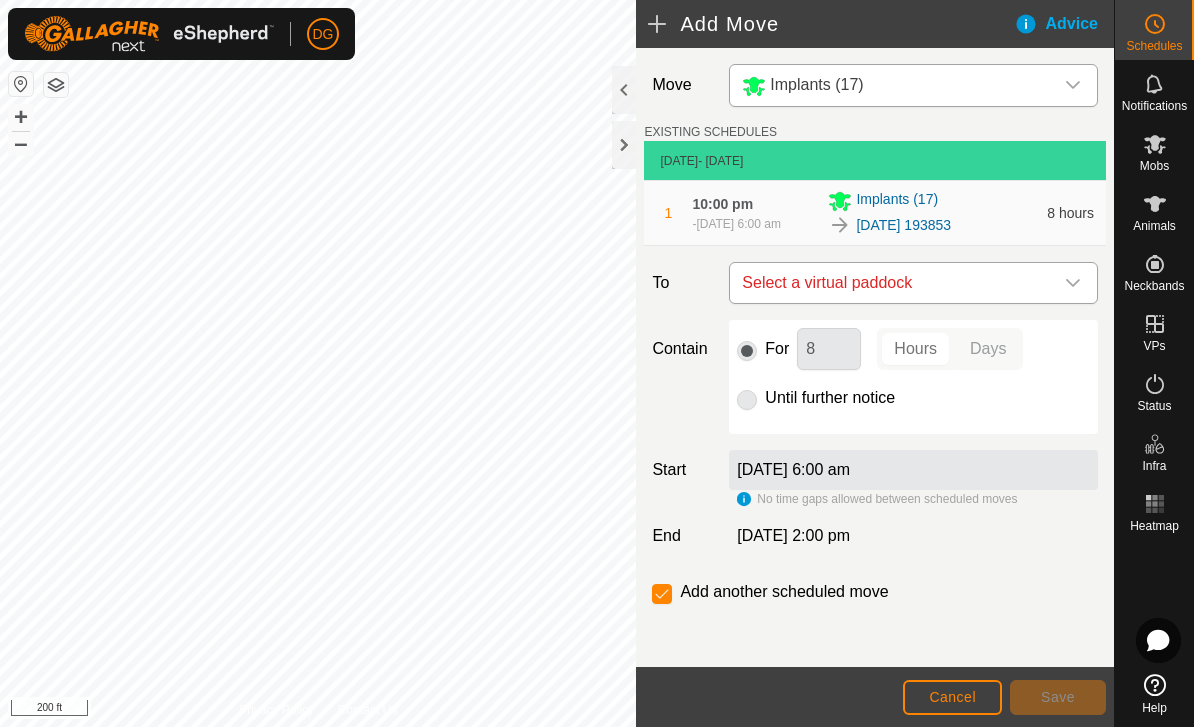 click on "Select a virtual paddock" at bounding box center [893, 283] 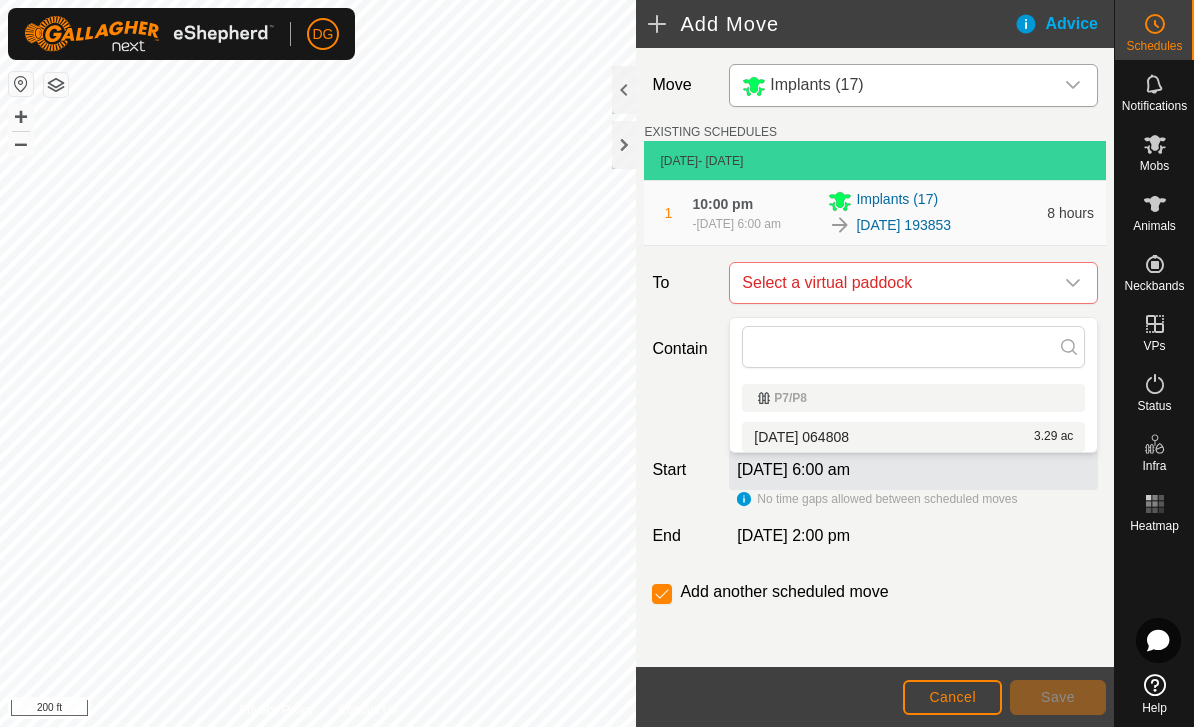 click on "[DATE] 064808  3.29 ac" at bounding box center [913, 437] 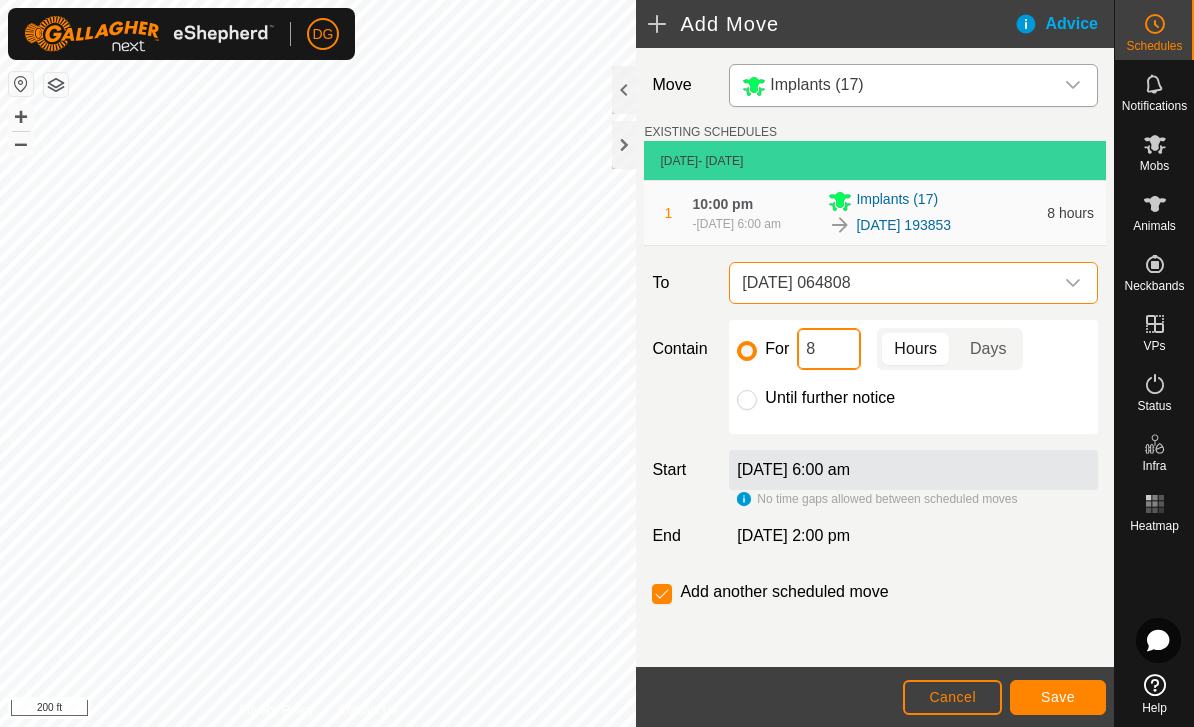 click on "8" 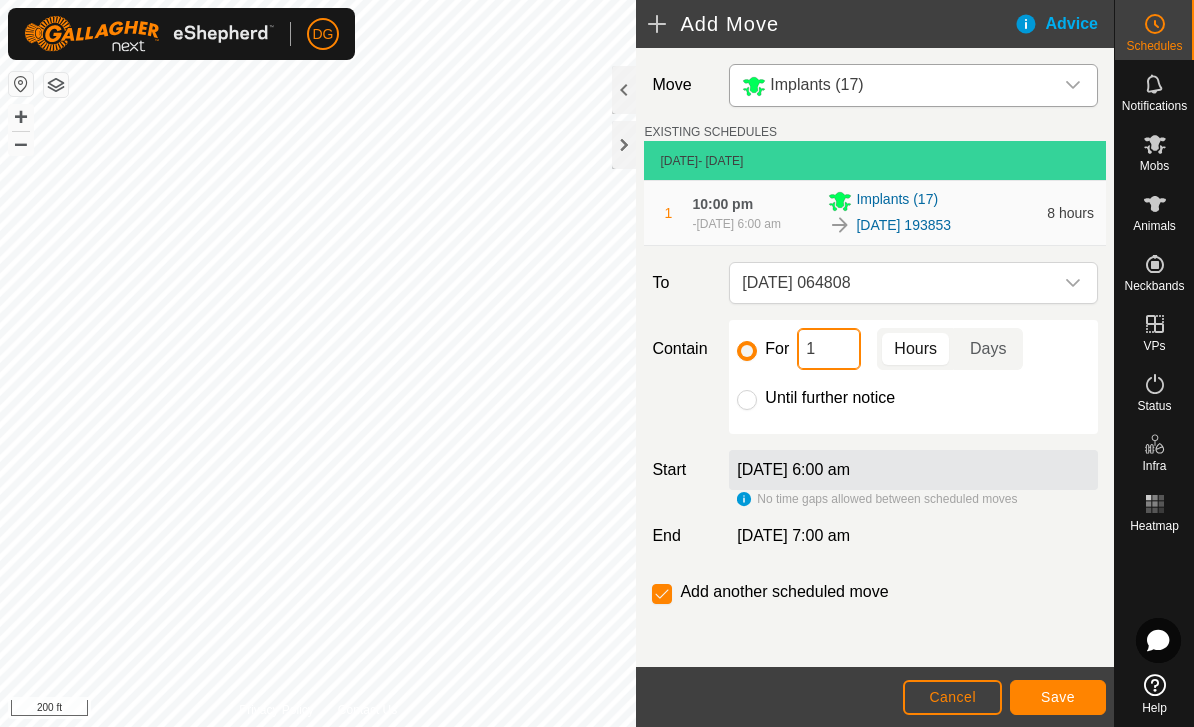 type on "12" 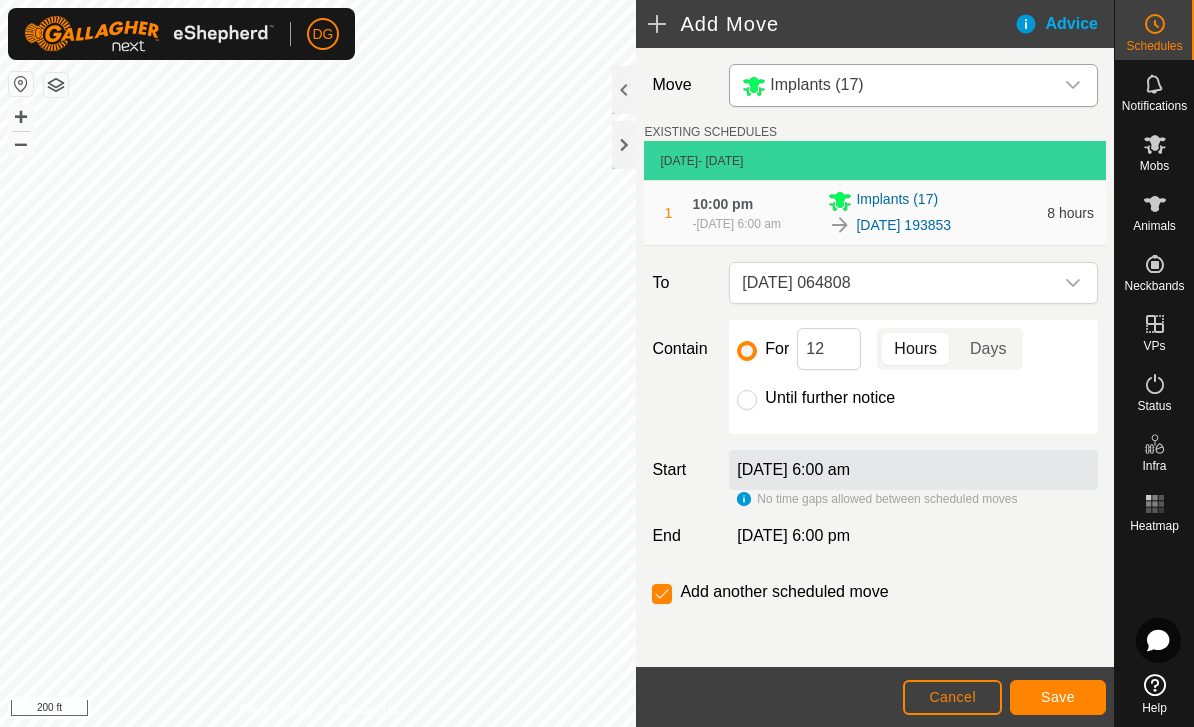 click on "Save" 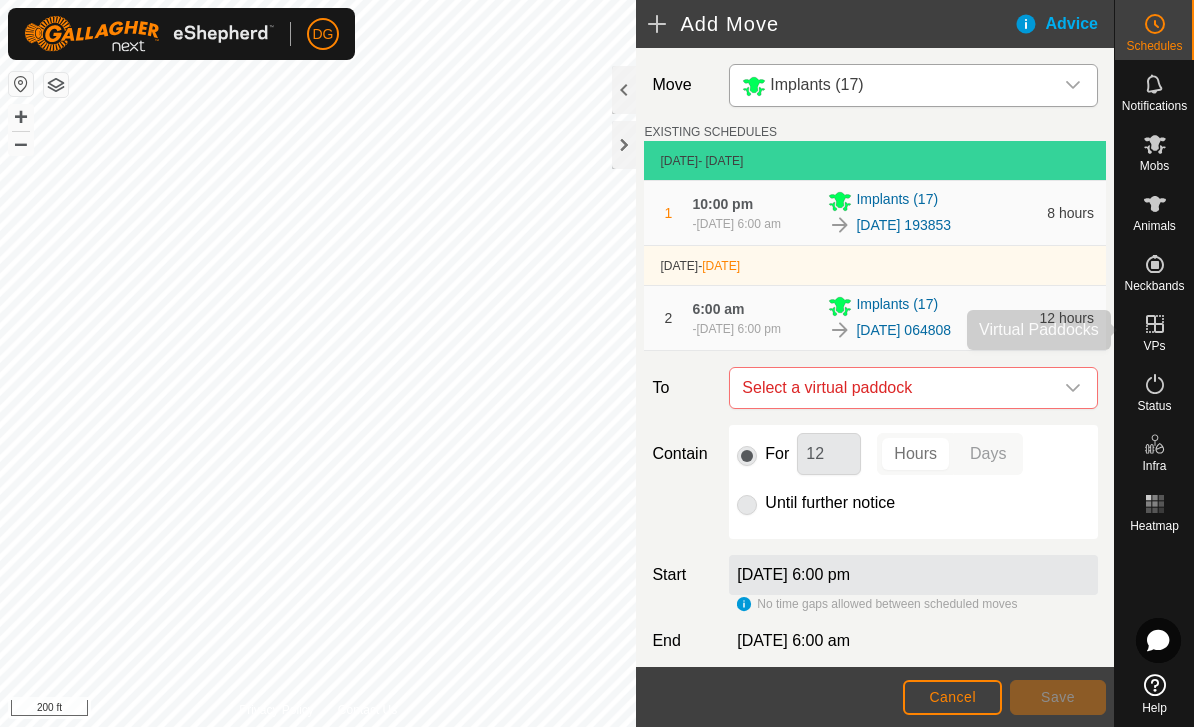 click 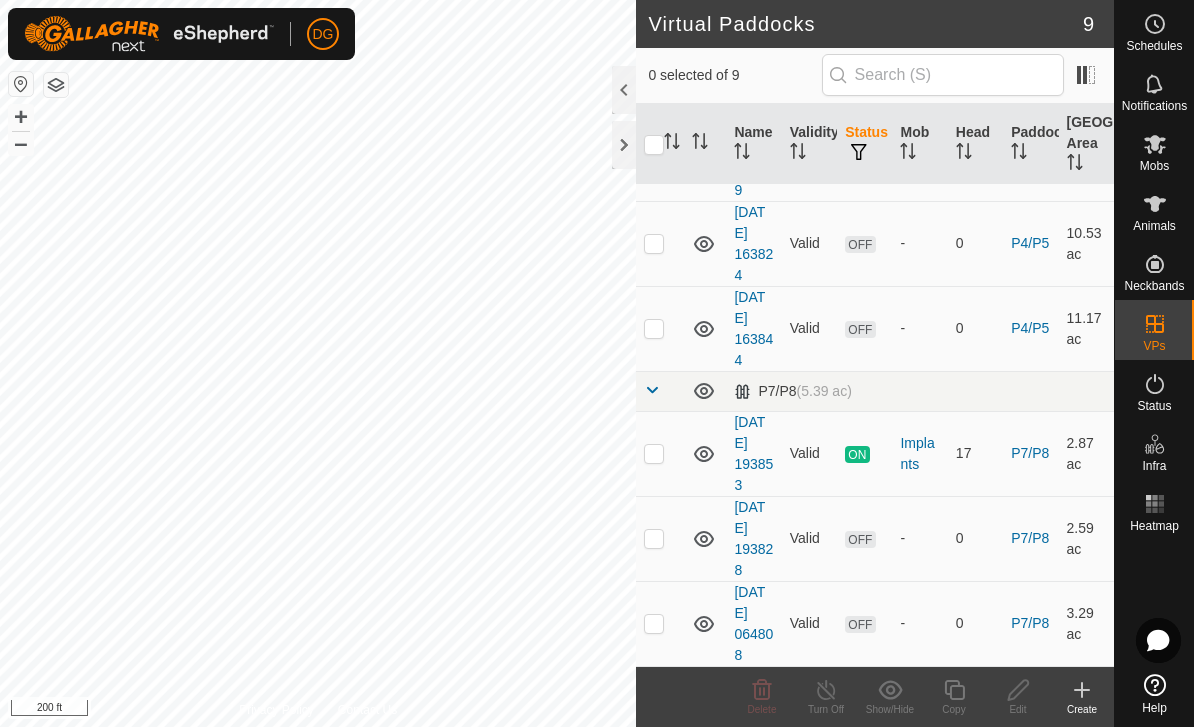 scroll, scrollTop: 363, scrollLeft: 0, axis: vertical 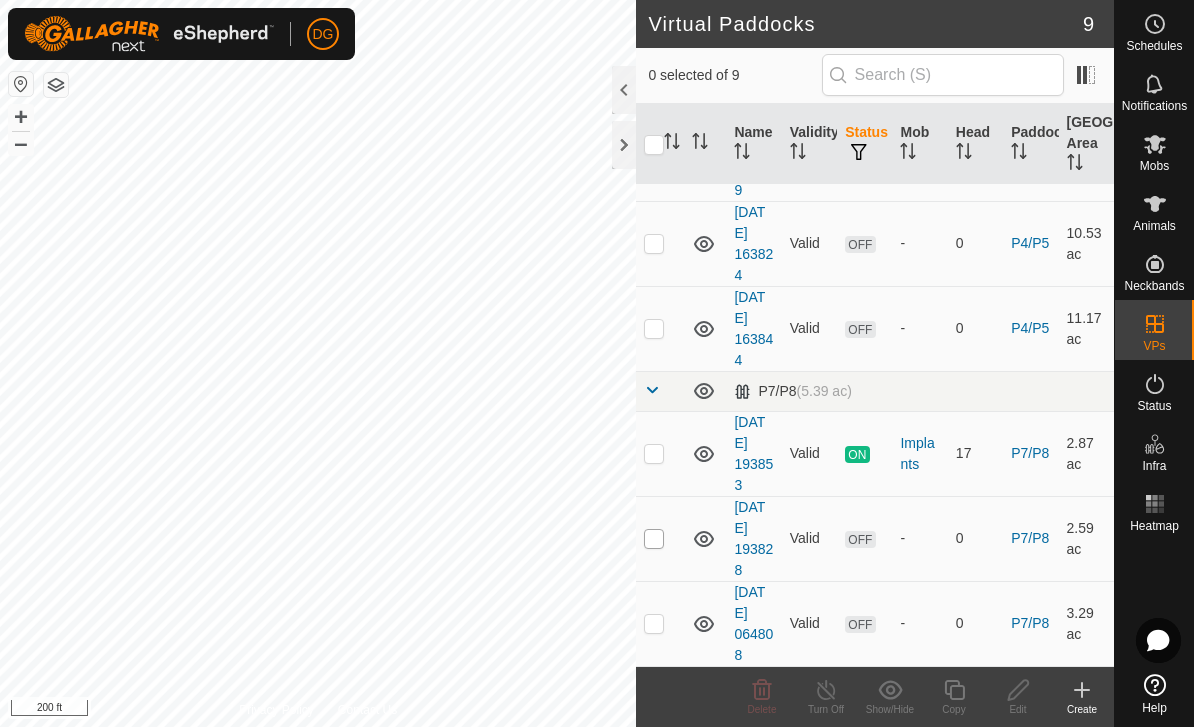 click at bounding box center (654, 539) 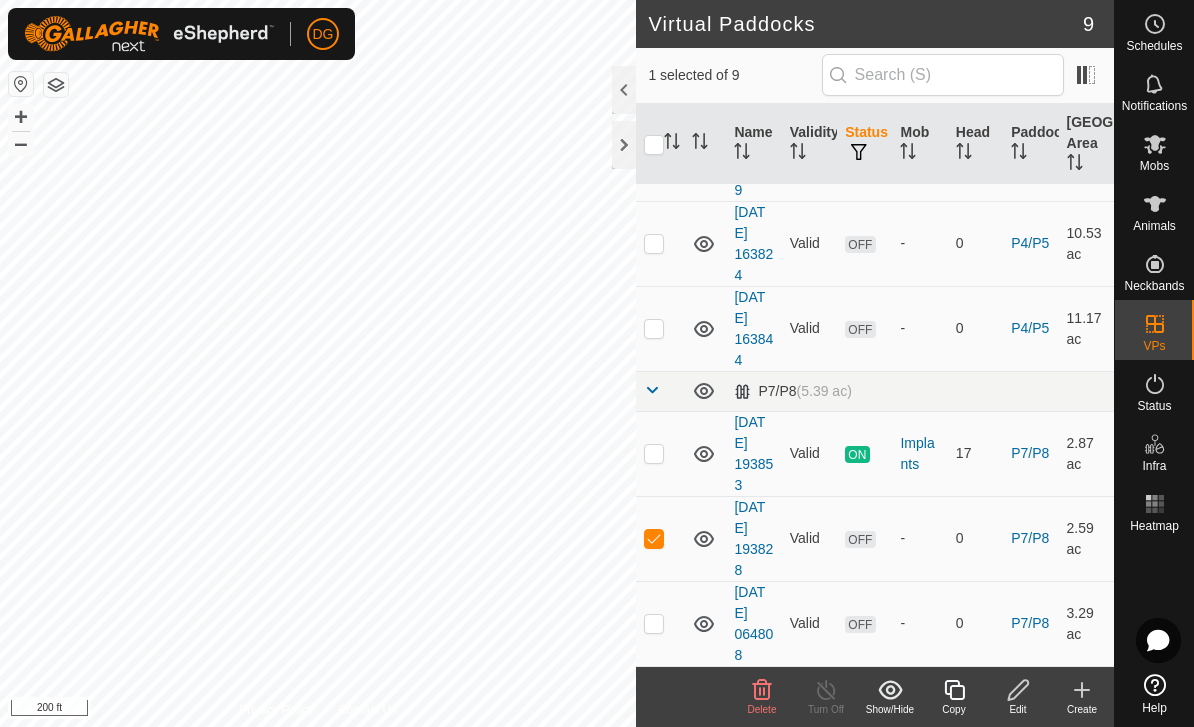click 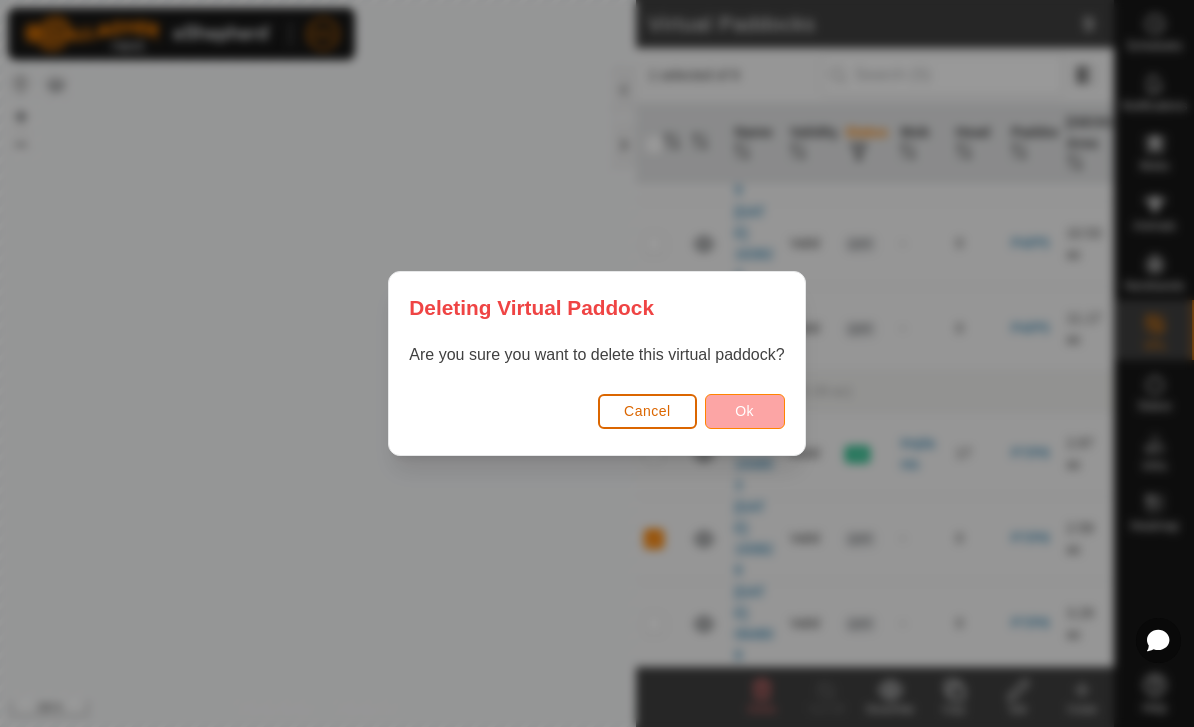 click on "Ok" at bounding box center [745, 411] 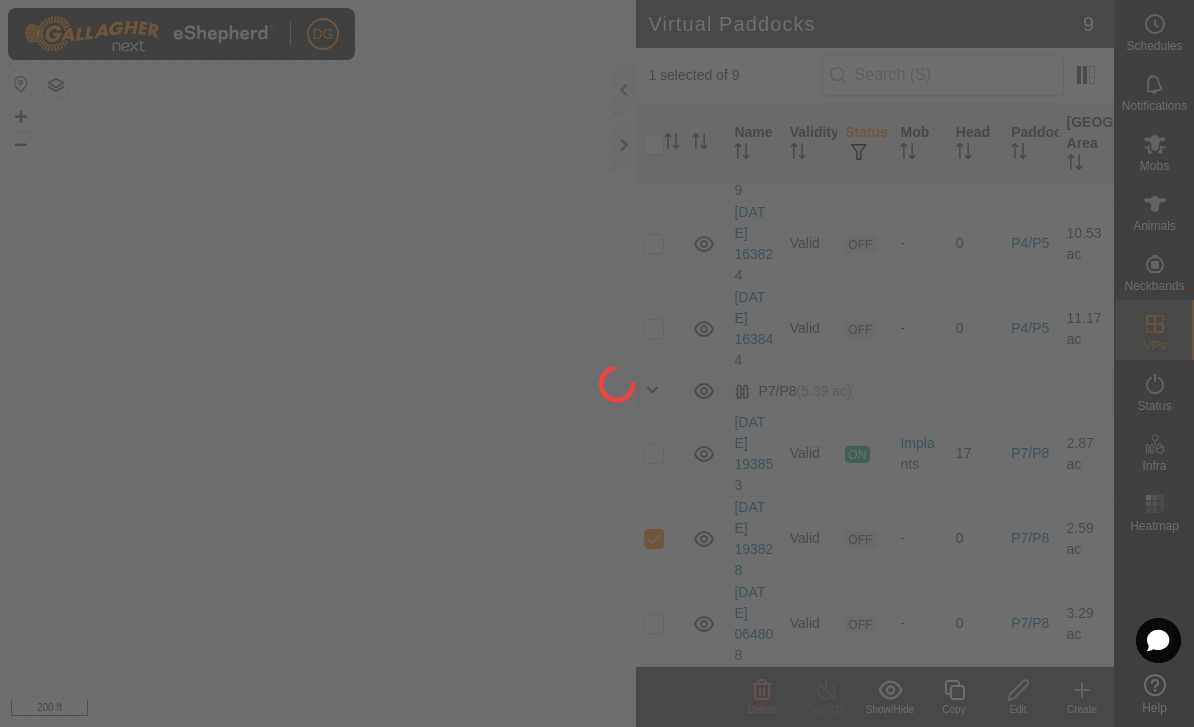 checkbox on "false" 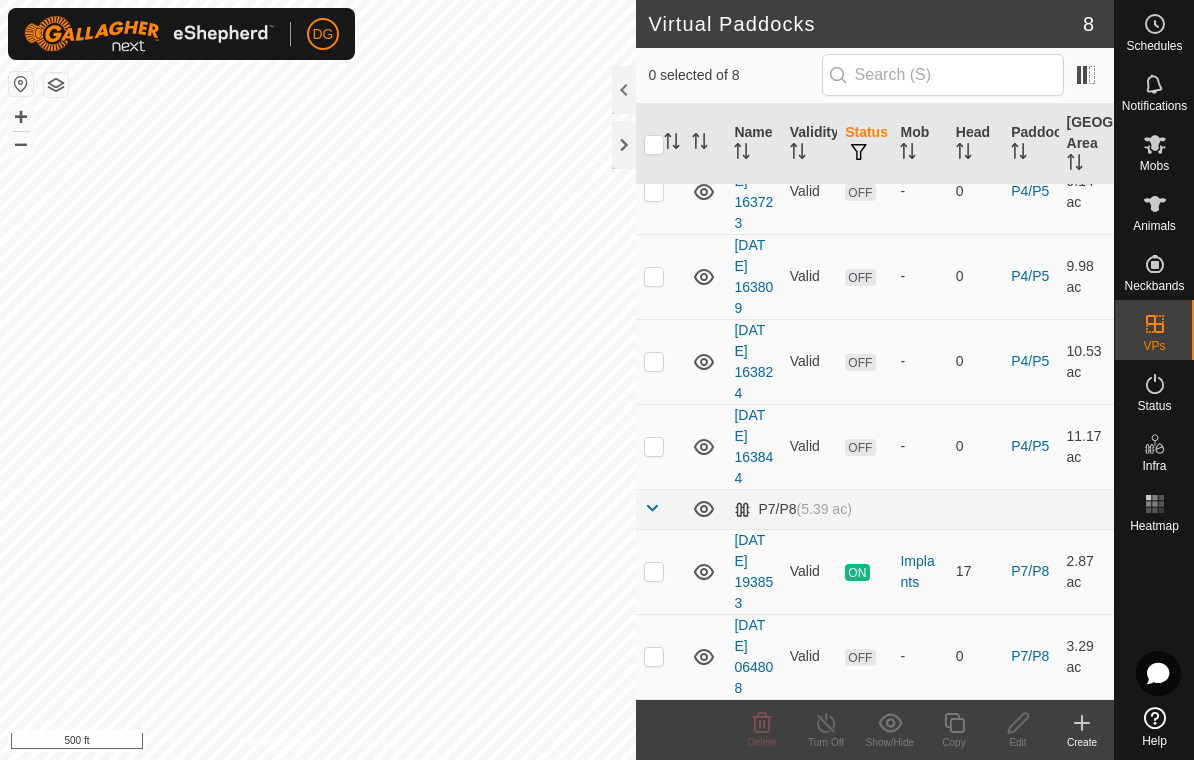 scroll, scrollTop: 245, scrollLeft: 0, axis: vertical 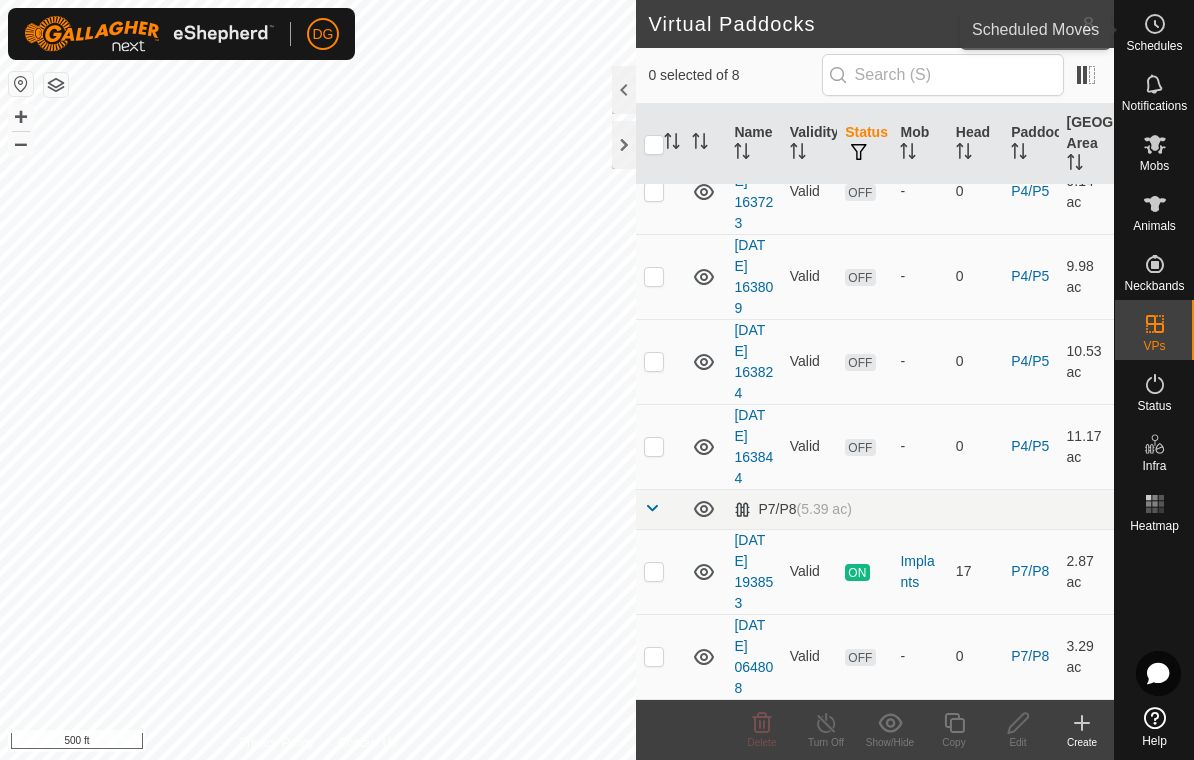 click on "Schedules" at bounding box center (1154, 46) 